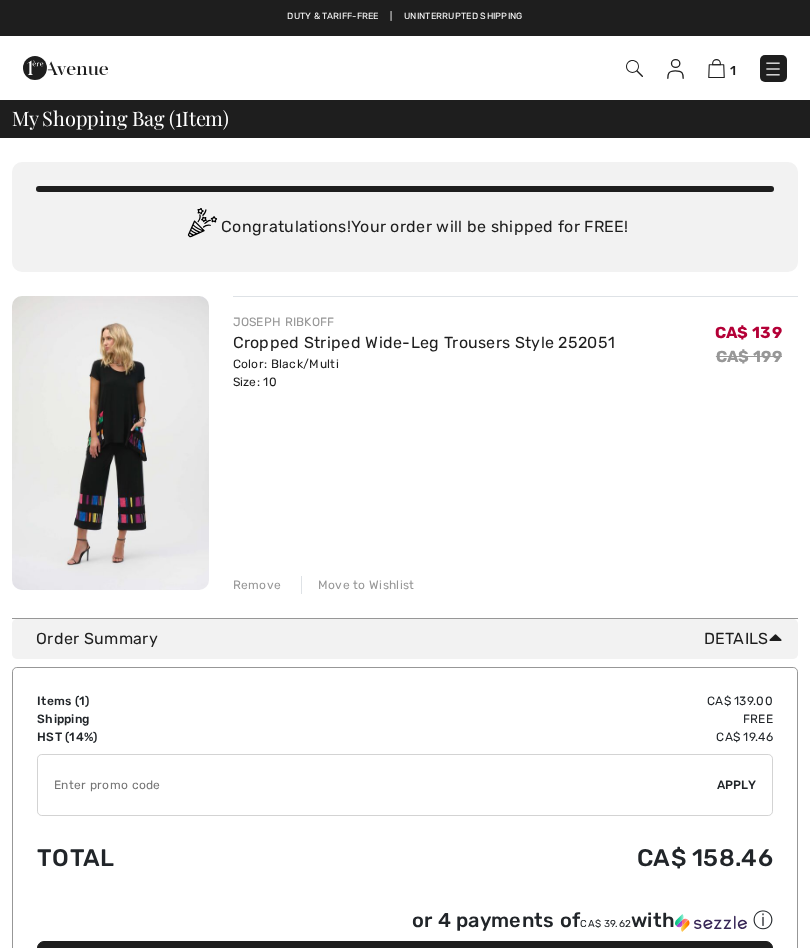scroll, scrollTop: 0, scrollLeft: 0, axis: both 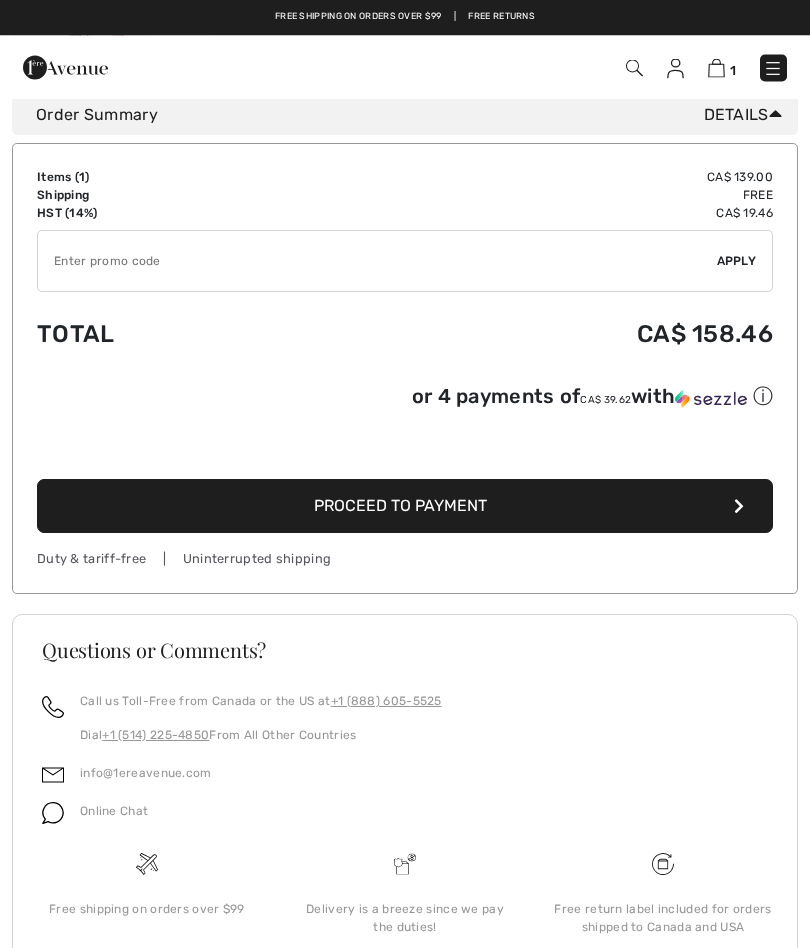 click on "Proceed to Payment" at bounding box center [405, 507] 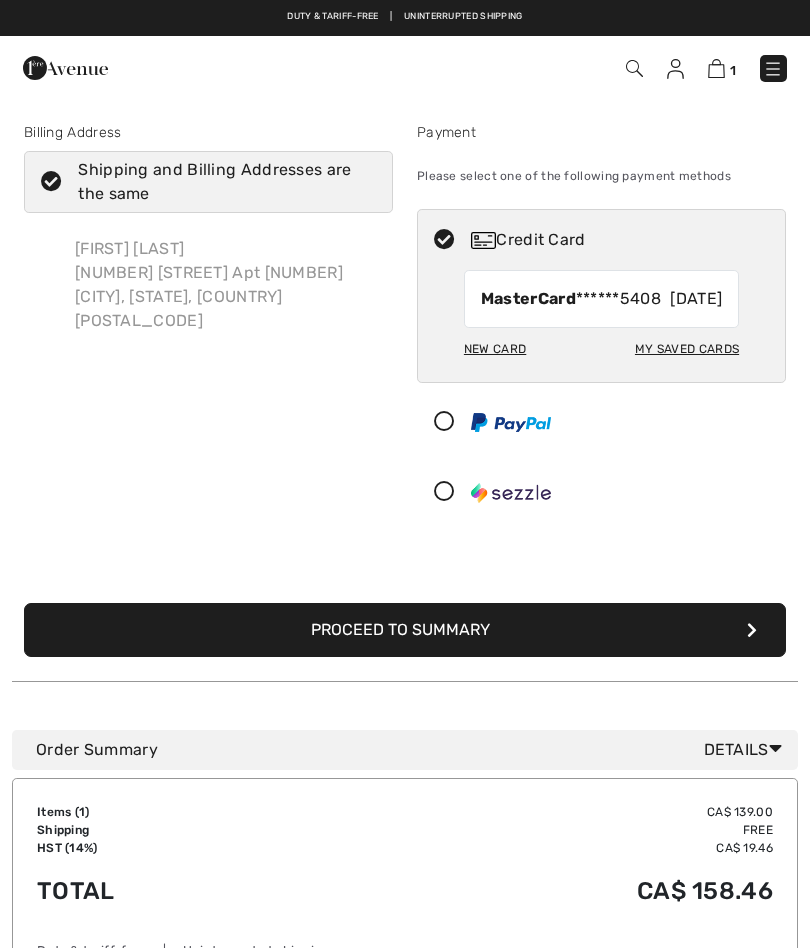 scroll, scrollTop: 0, scrollLeft: 0, axis: both 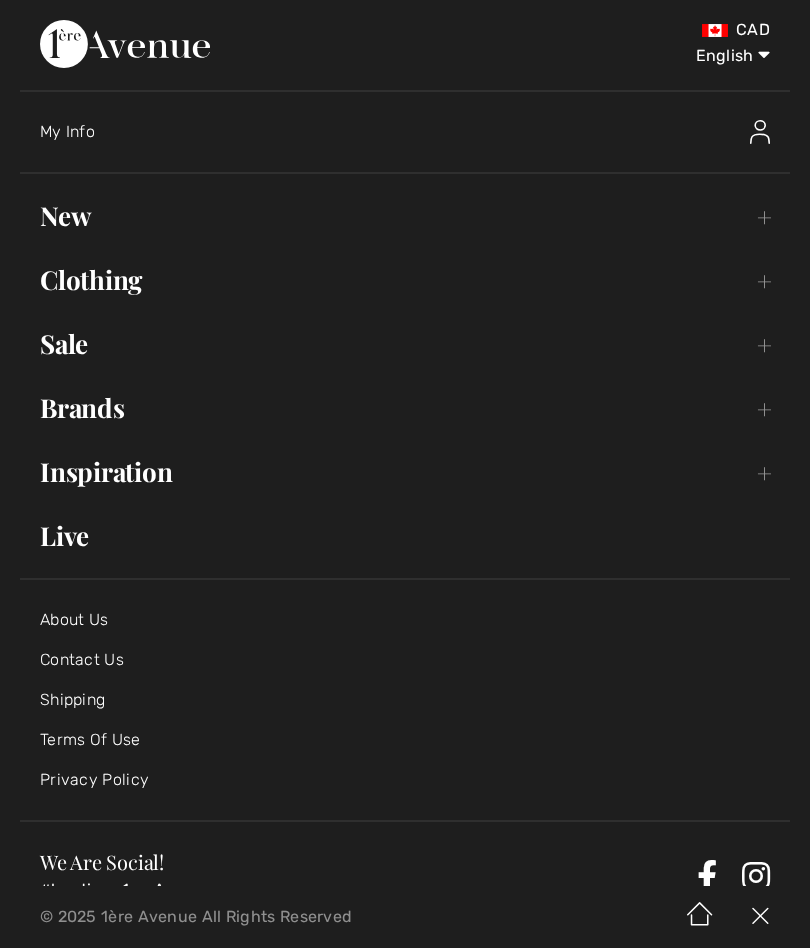 click at bounding box center (760, 132) 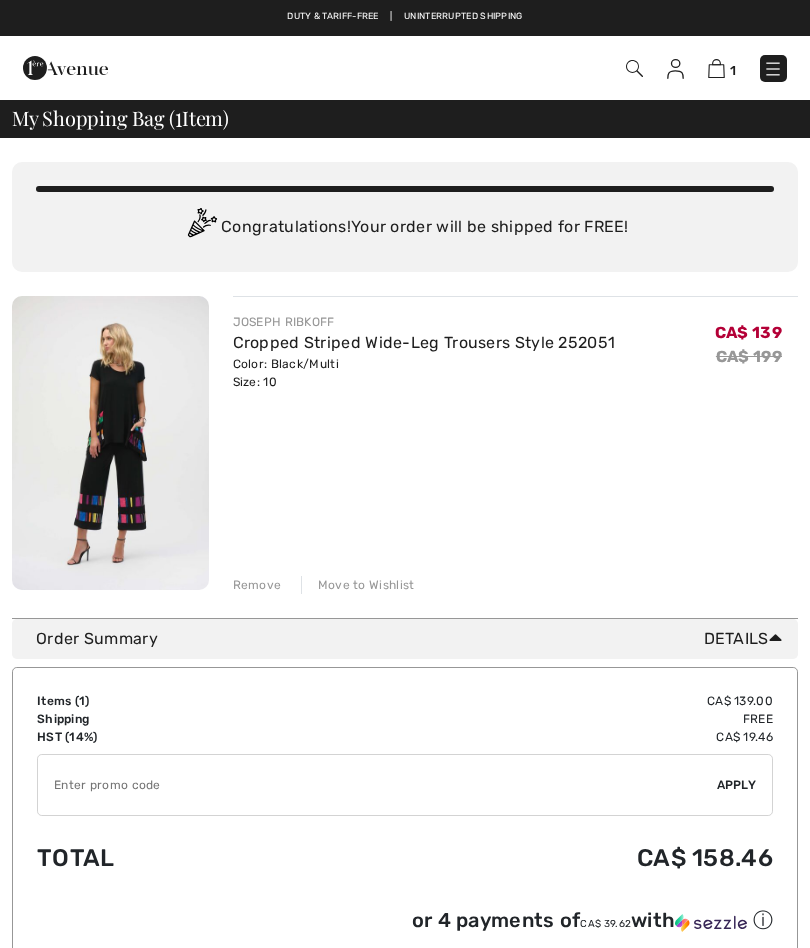 scroll, scrollTop: 516, scrollLeft: 0, axis: vertical 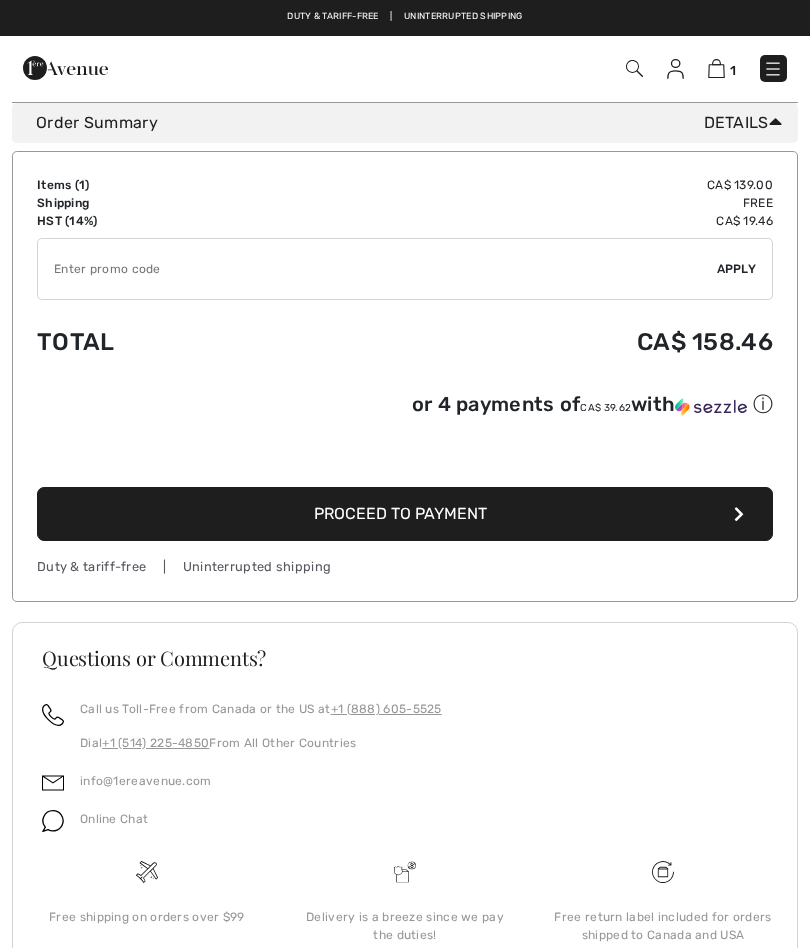 click at bounding box center (773, 69) 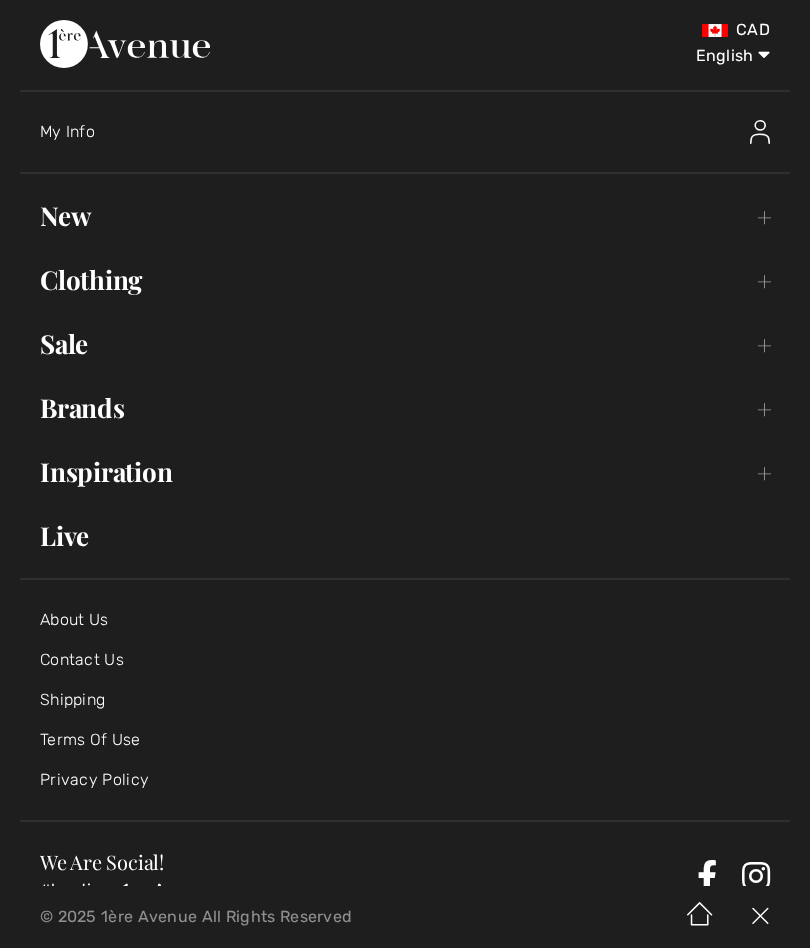 click on "New Toggle submenu" at bounding box center [405, 216] 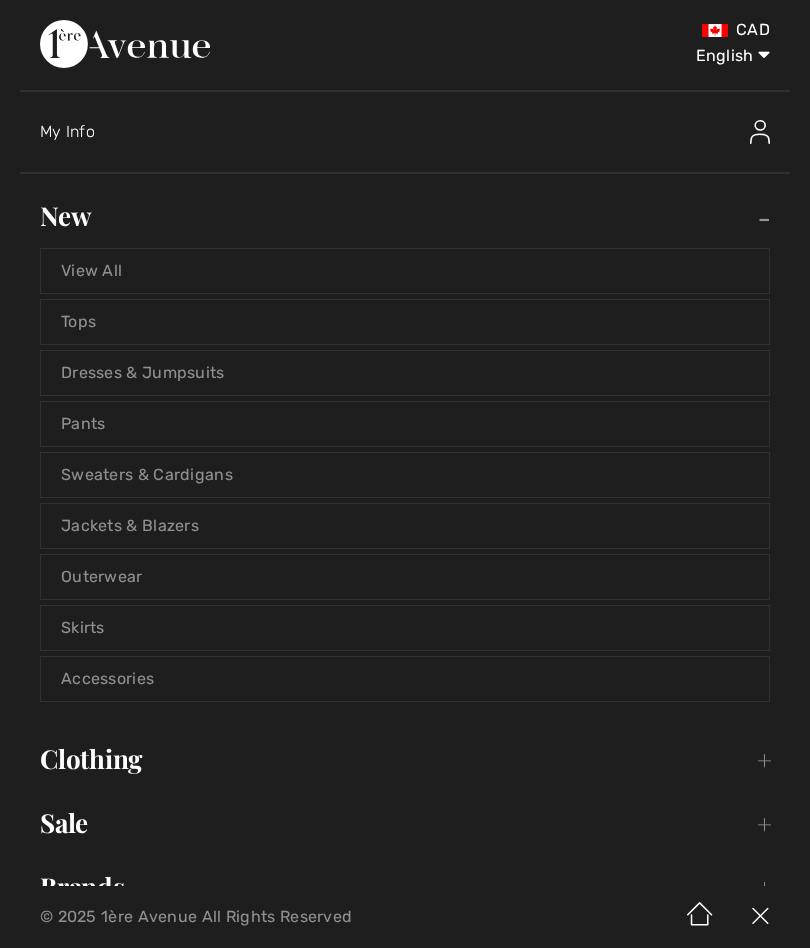 scroll, scrollTop: 0, scrollLeft: 0, axis: both 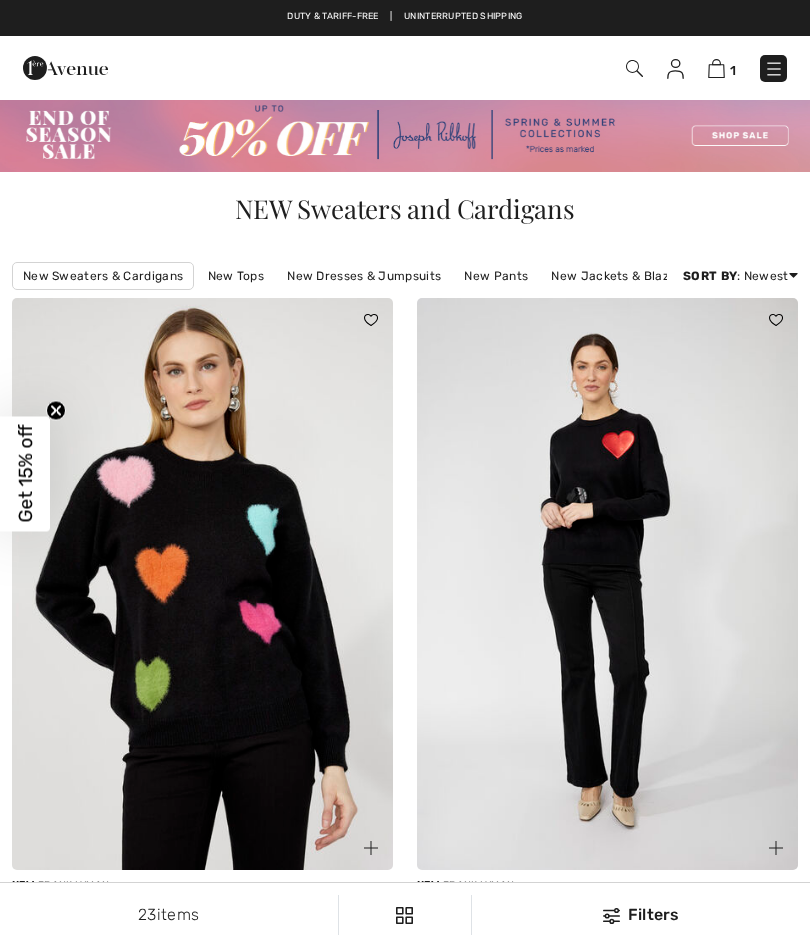checkbox on "true" 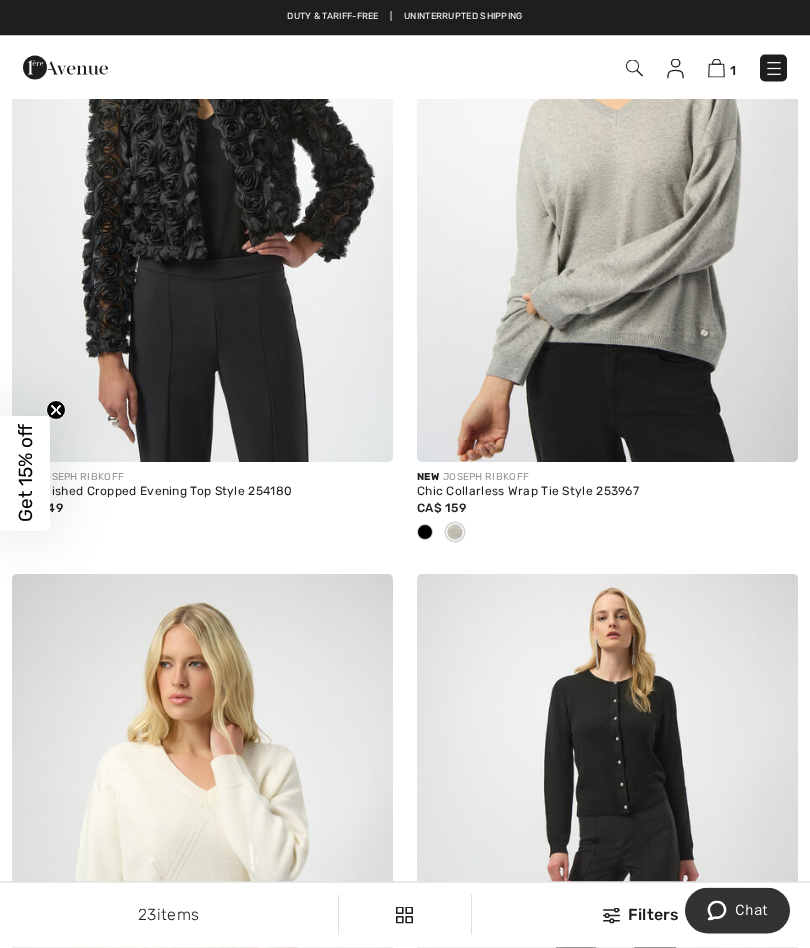 scroll, scrollTop: 4545, scrollLeft: 0, axis: vertical 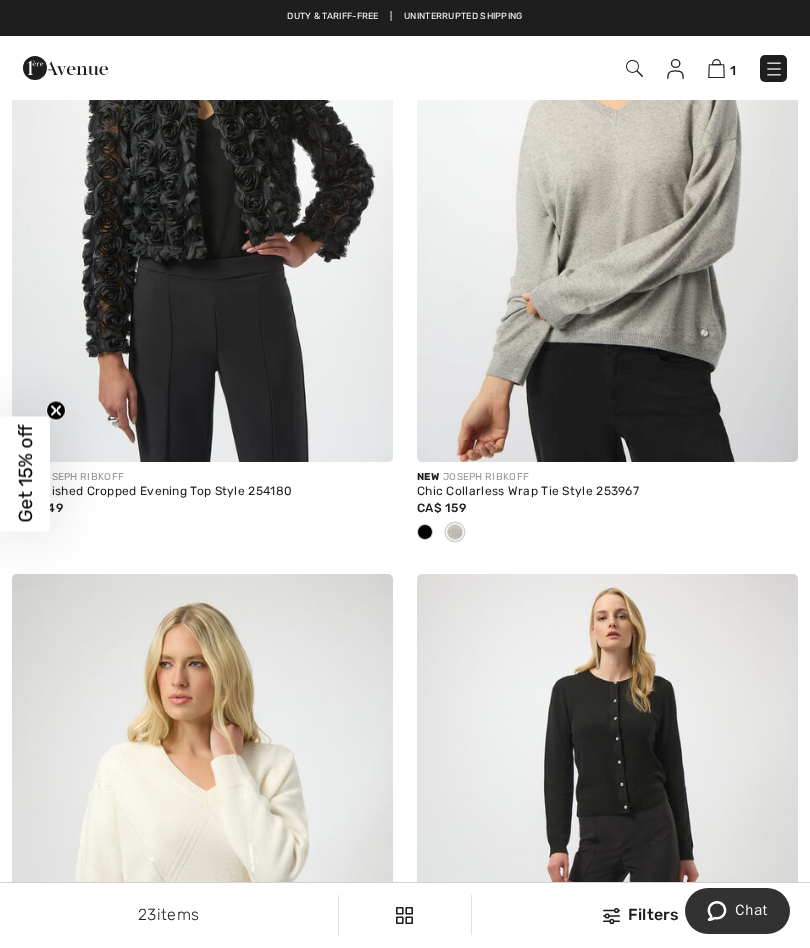 click at bounding box center (774, 69) 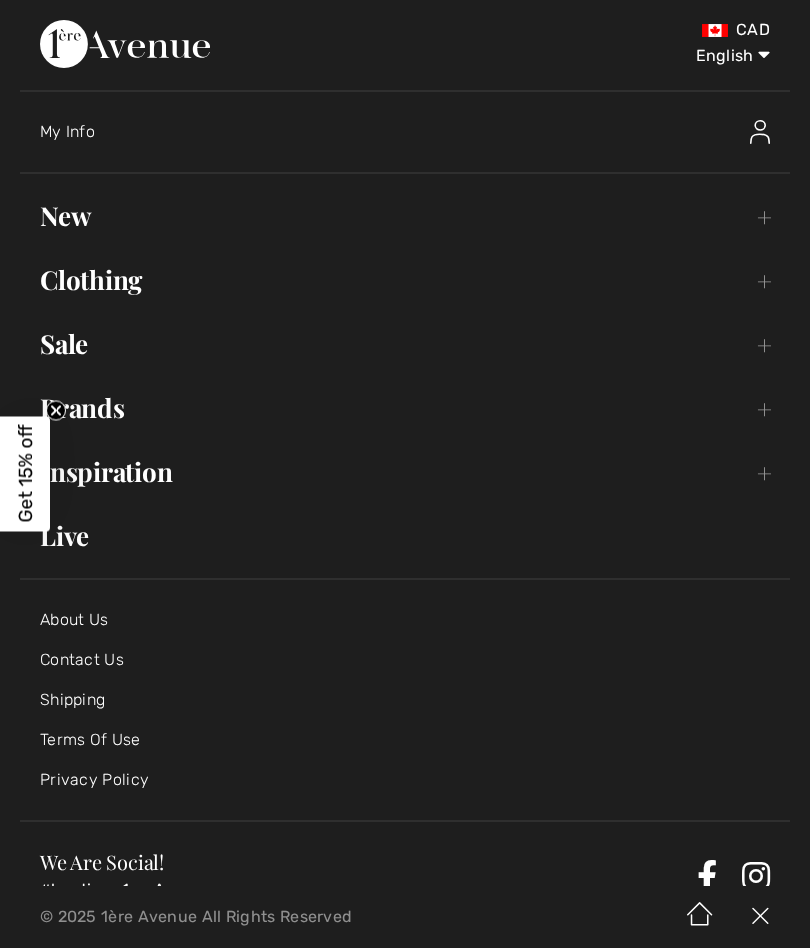 click on "Clothing Toggle submenu" at bounding box center (405, 280) 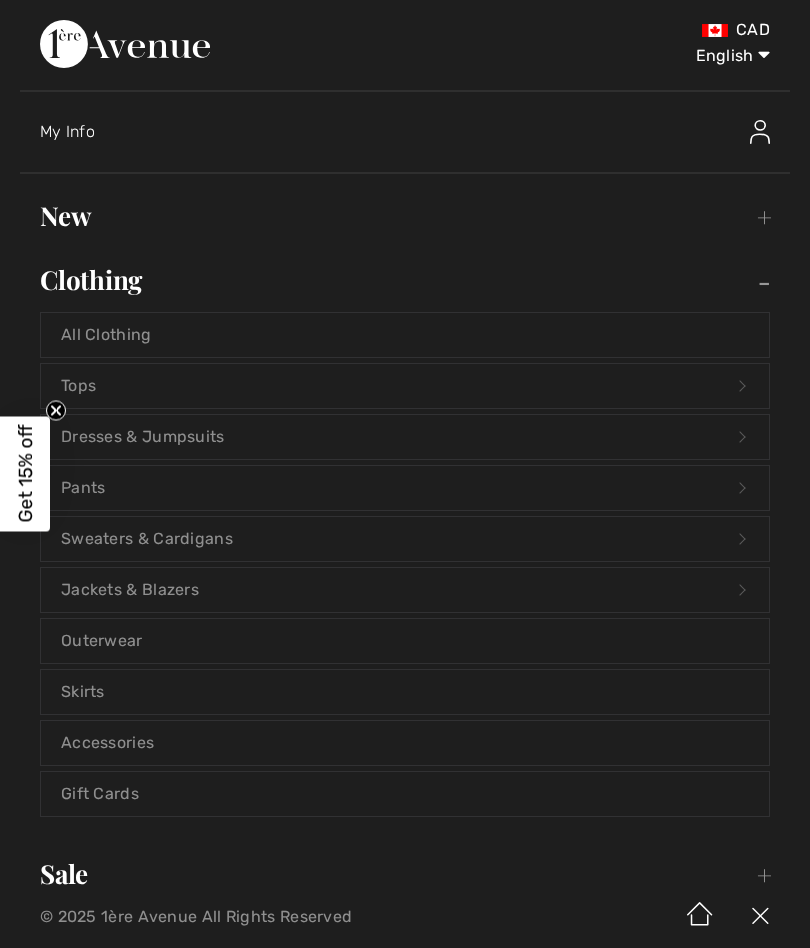 click on "Tops Open submenu" at bounding box center (405, 386) 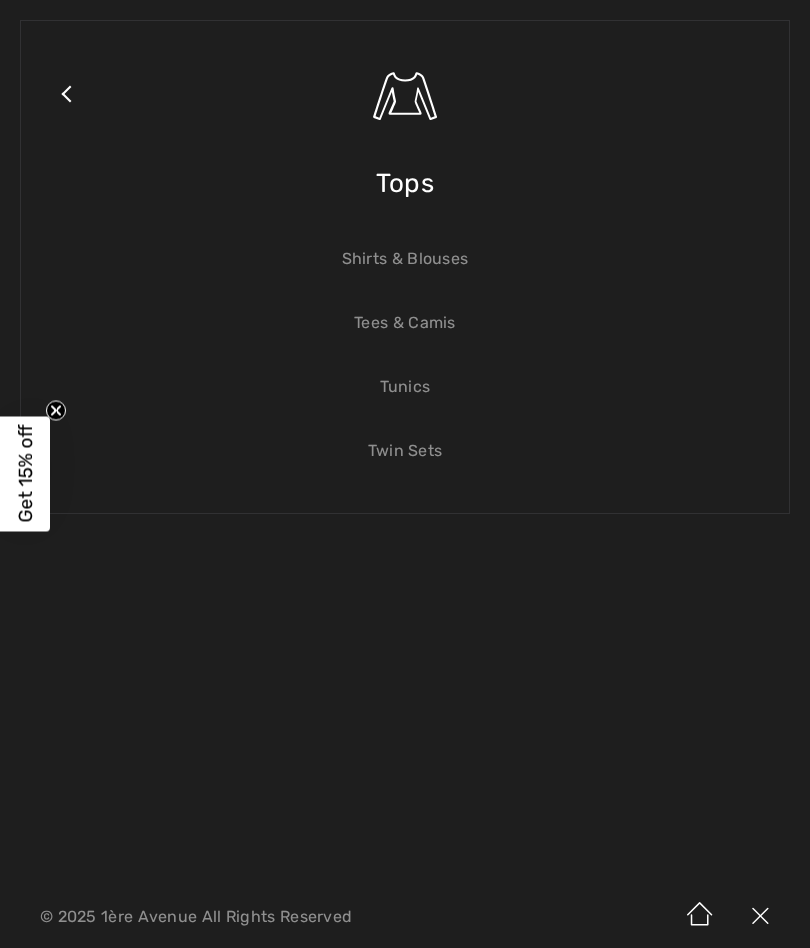 click on "Shirts & Blouses" at bounding box center [405, 259] 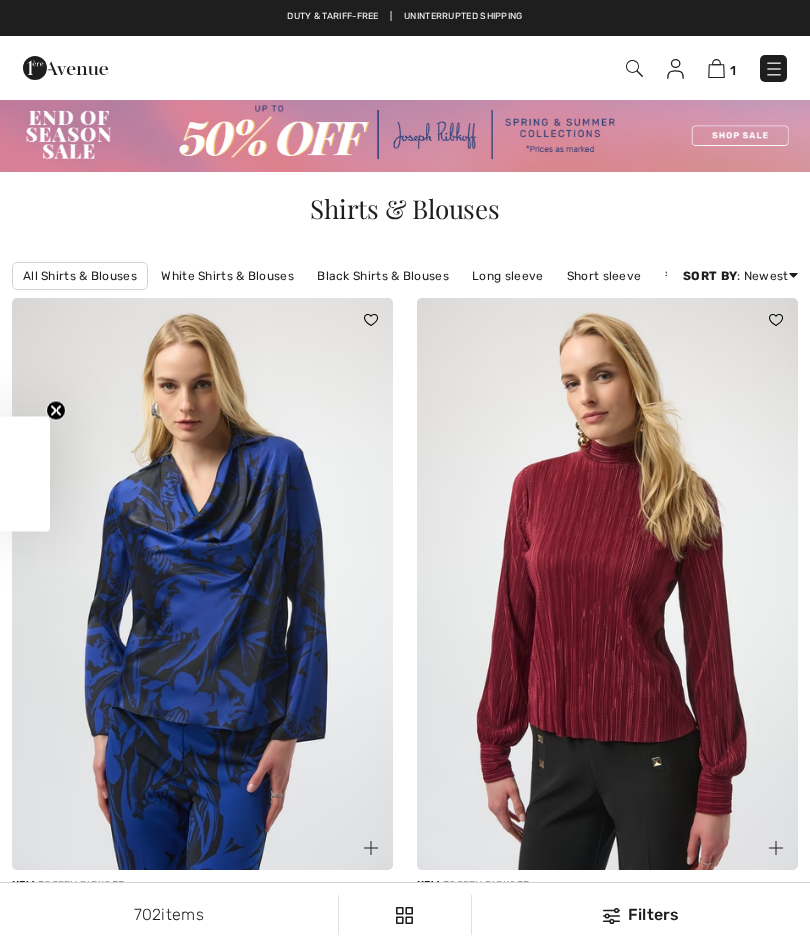 scroll, scrollTop: 0, scrollLeft: 0, axis: both 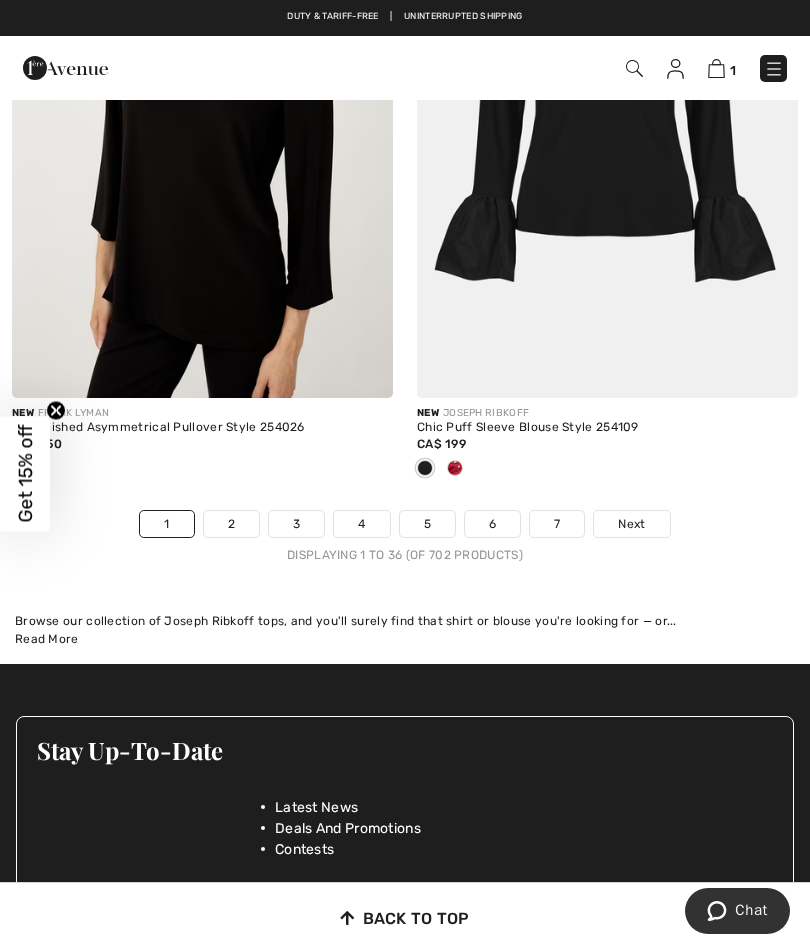 click on "2" at bounding box center [231, 524] 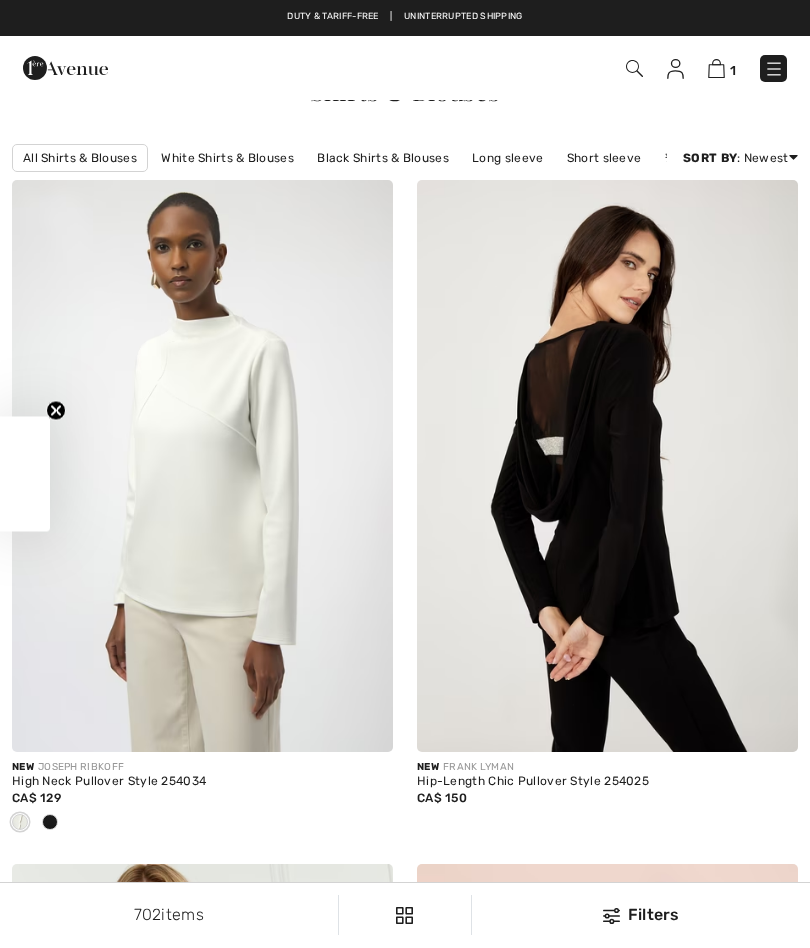 scroll, scrollTop: 0, scrollLeft: 0, axis: both 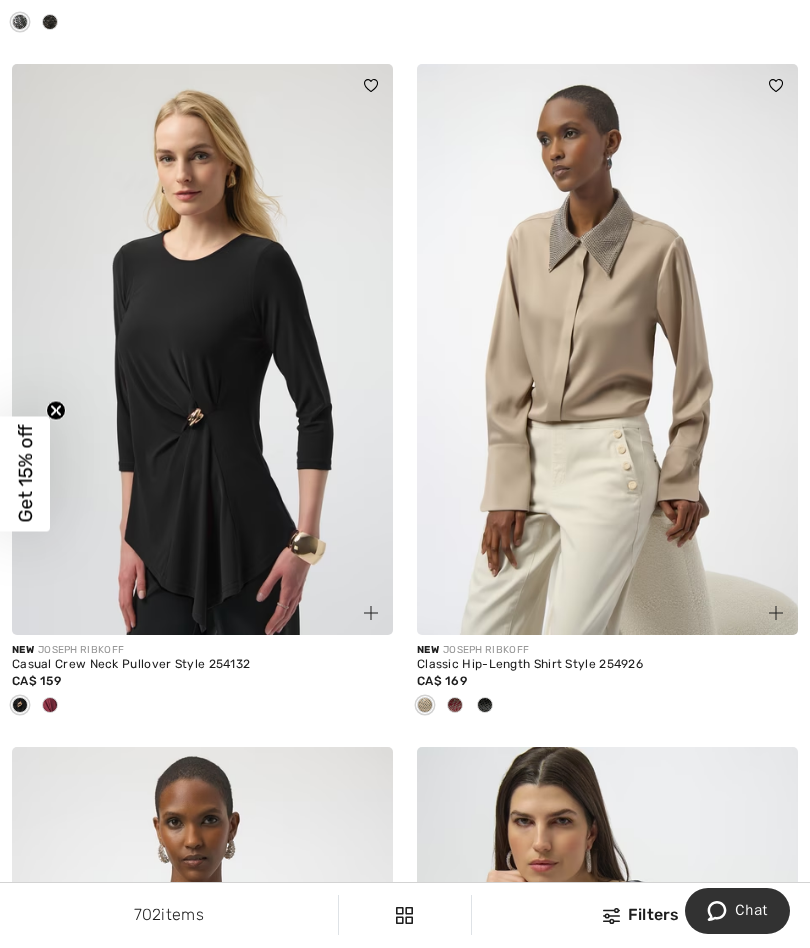 click at bounding box center [50, 705] 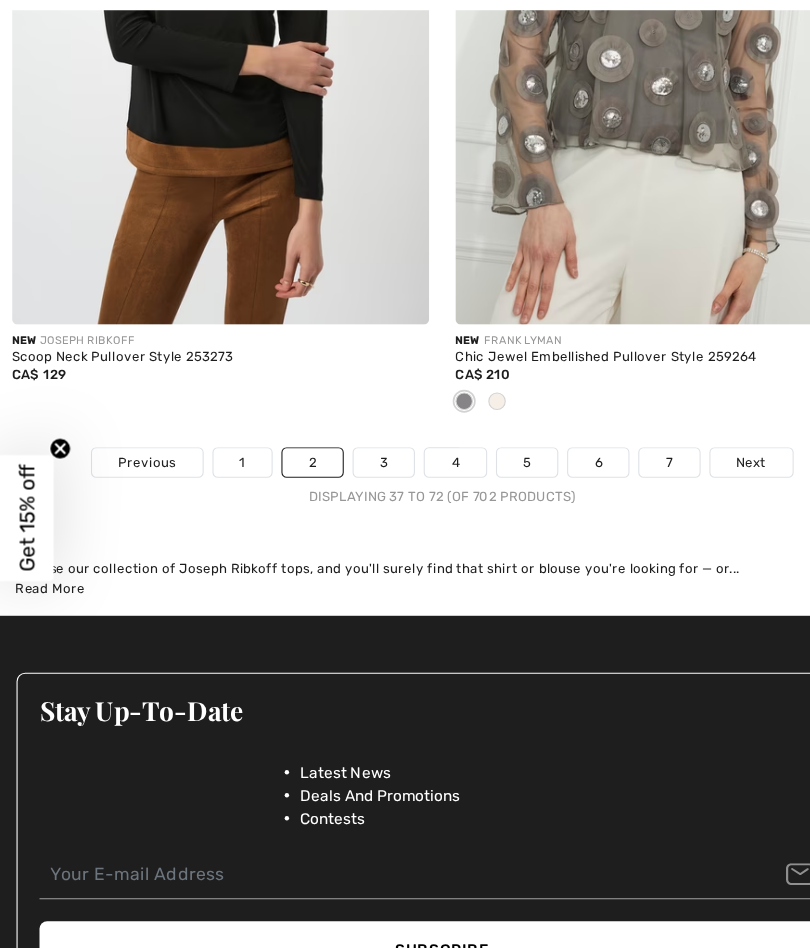 scroll, scrollTop: 12132, scrollLeft: 0, axis: vertical 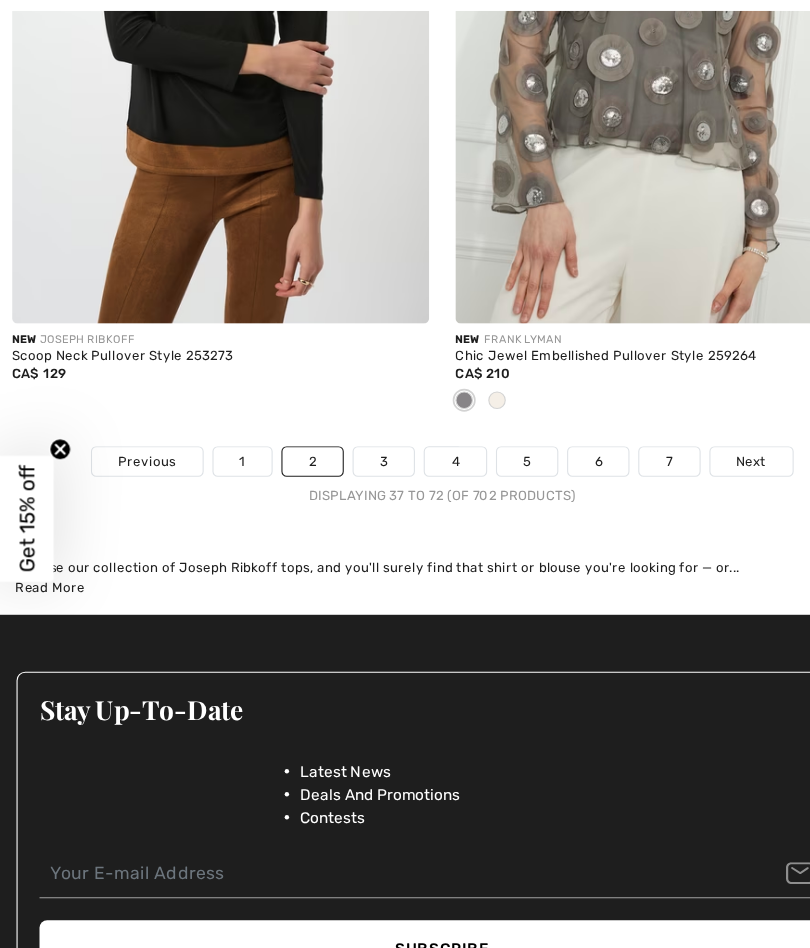 click on "3" at bounding box center [351, 422] 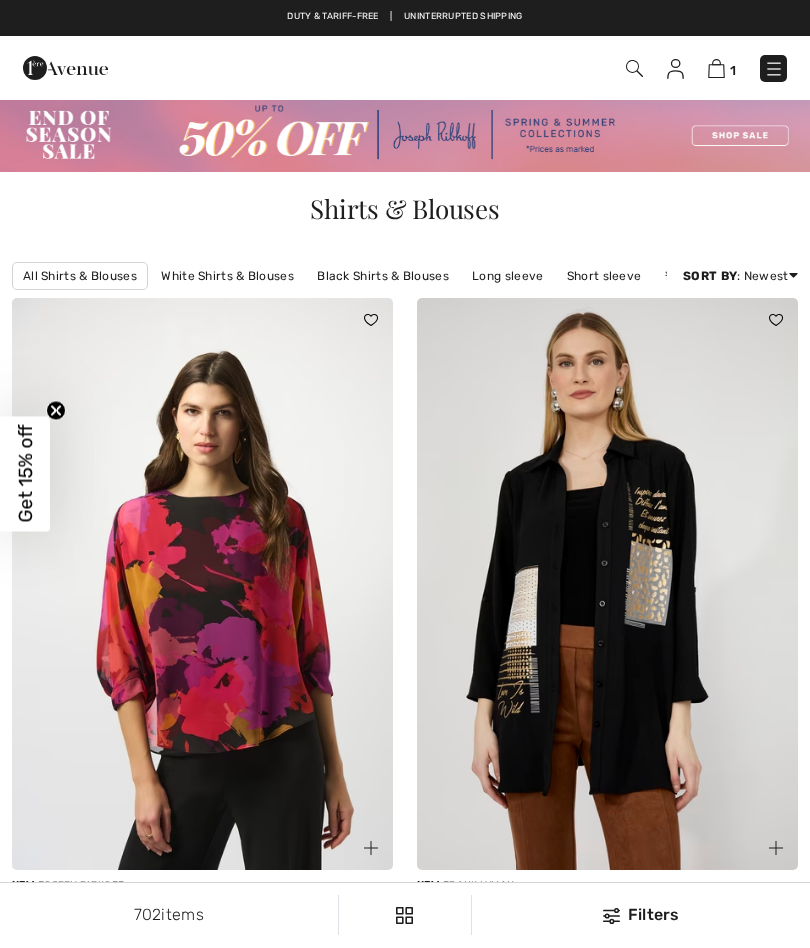 scroll, scrollTop: 0, scrollLeft: 0, axis: both 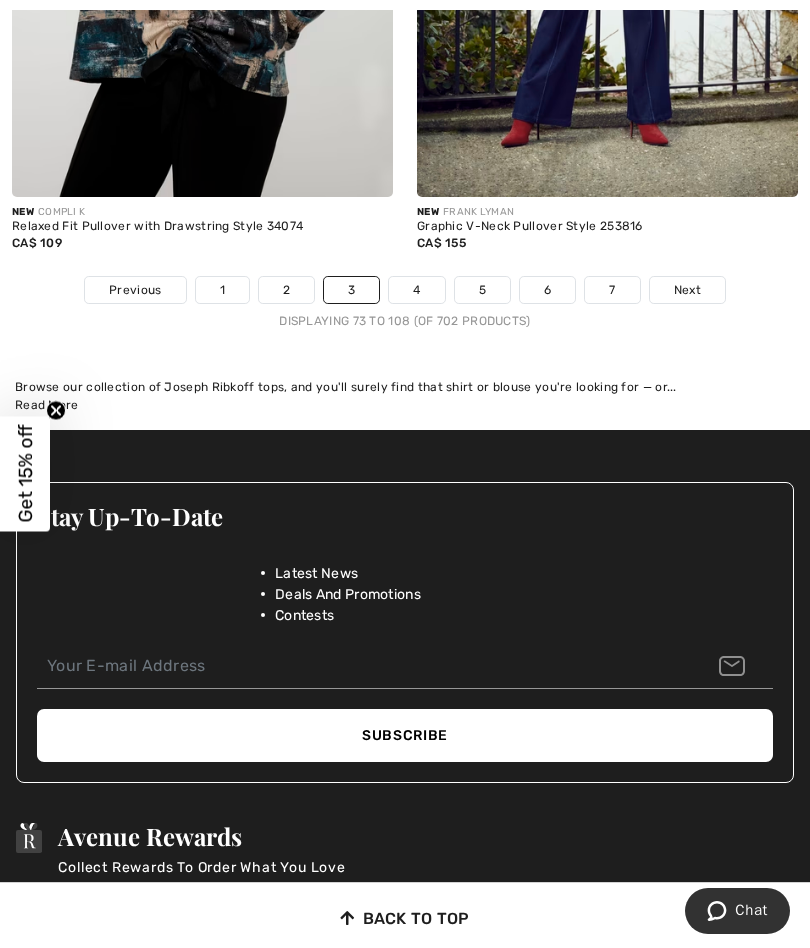 click on "4" at bounding box center (416, 290) 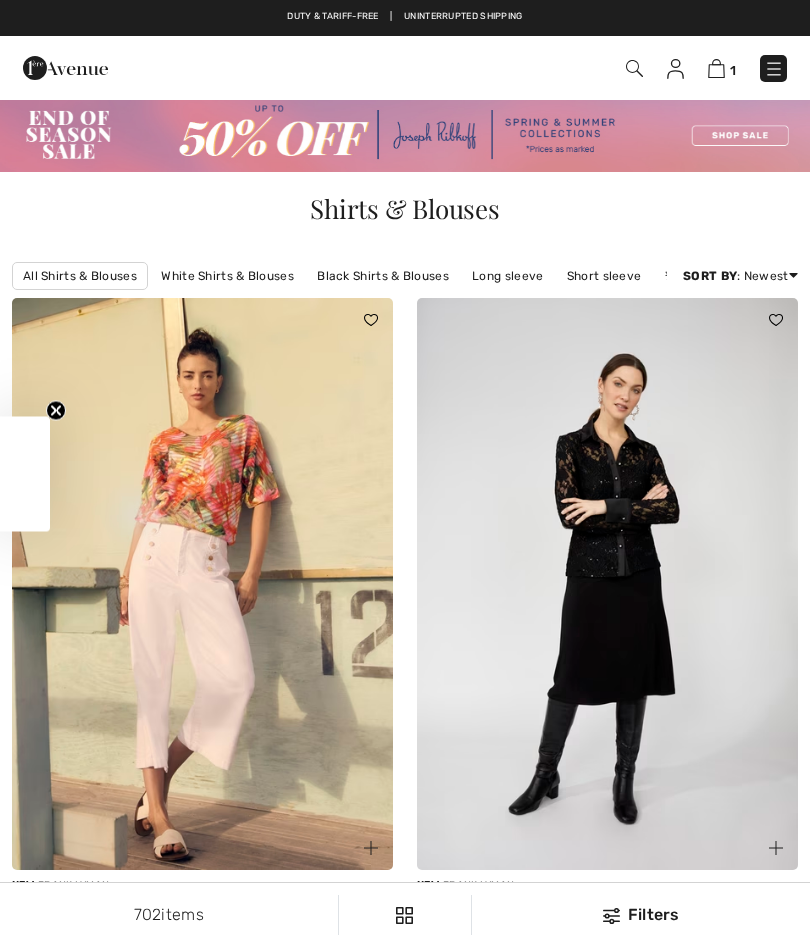 scroll, scrollTop: 0, scrollLeft: 0, axis: both 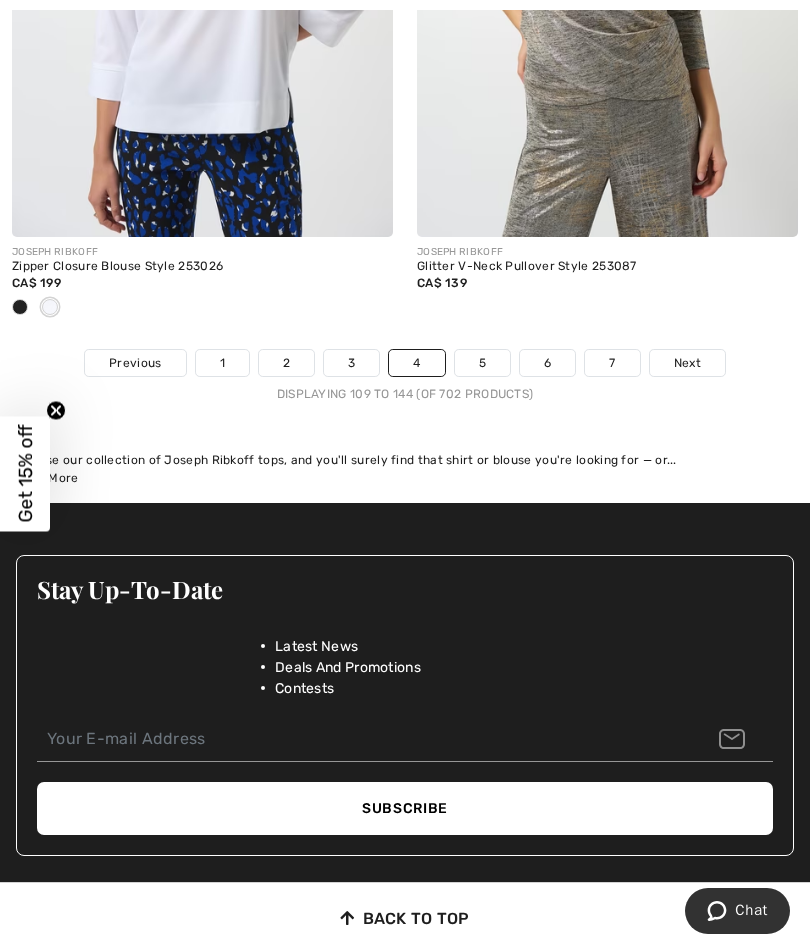 click on "5" at bounding box center [482, 363] 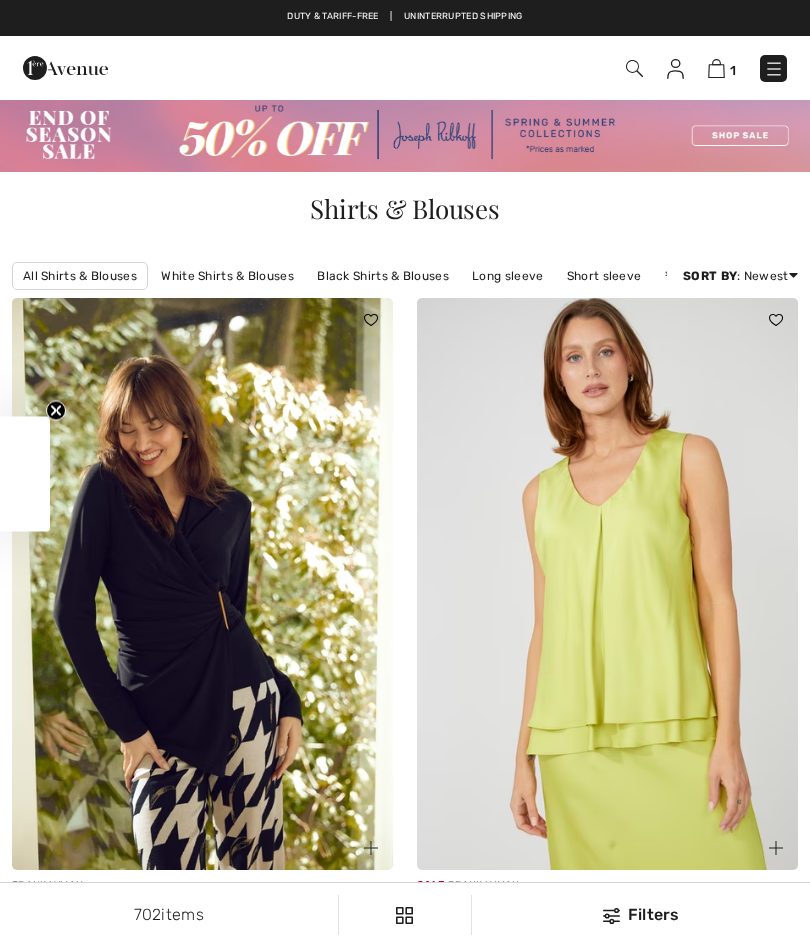 scroll, scrollTop: 0, scrollLeft: 0, axis: both 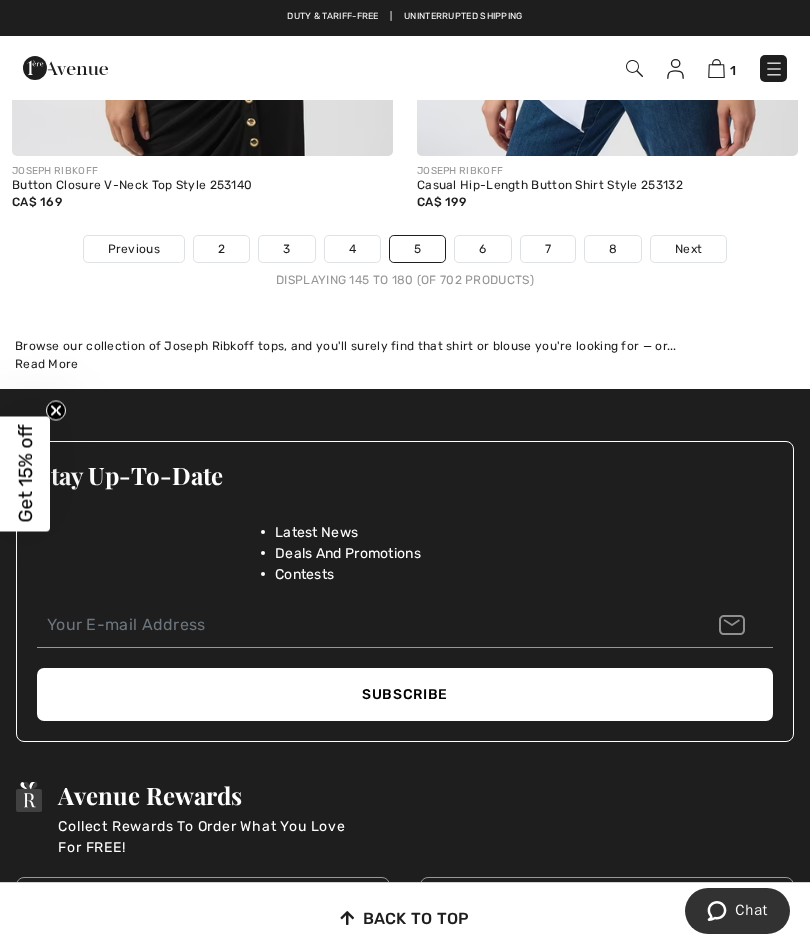 click on "6" at bounding box center [482, 249] 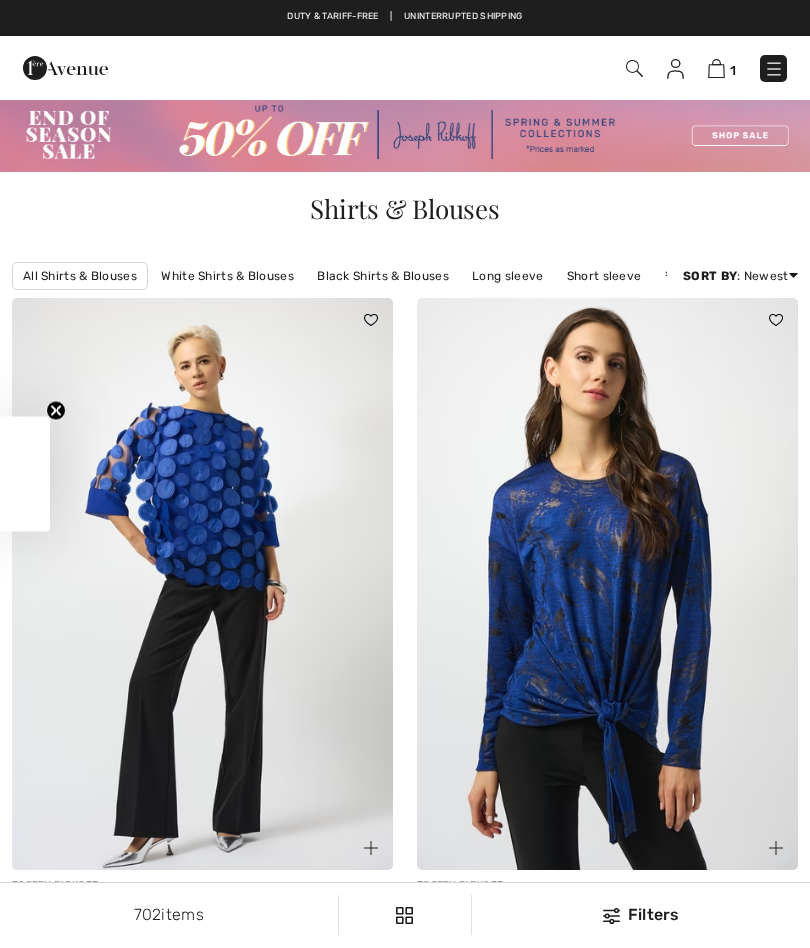 scroll, scrollTop: 0, scrollLeft: 0, axis: both 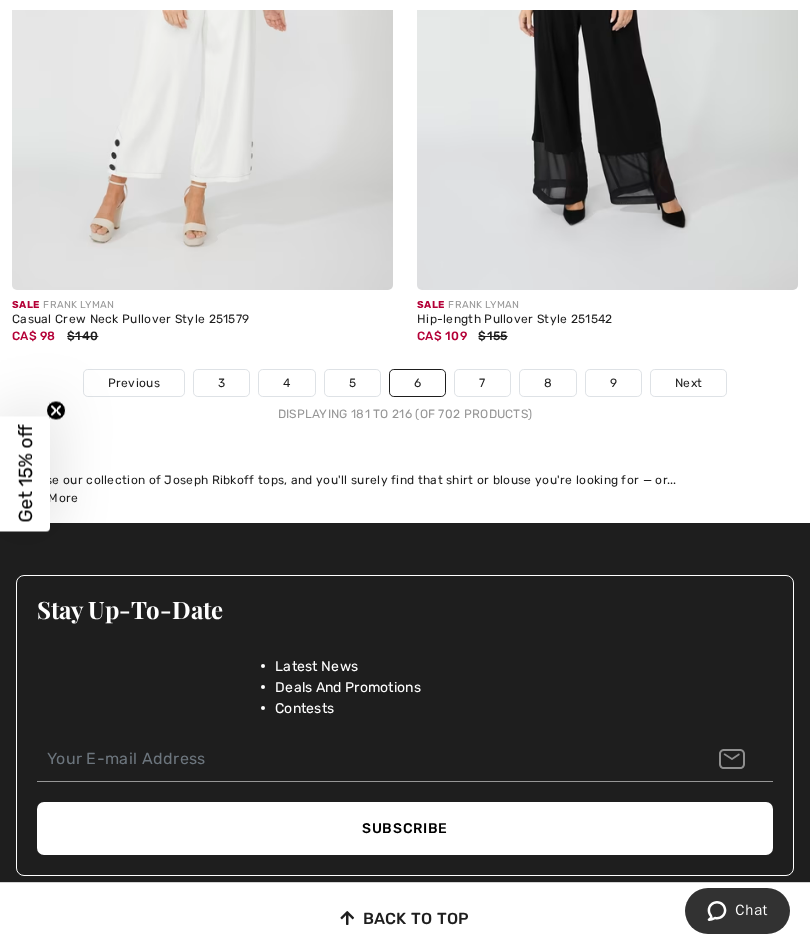click on "7" at bounding box center [482, 383] 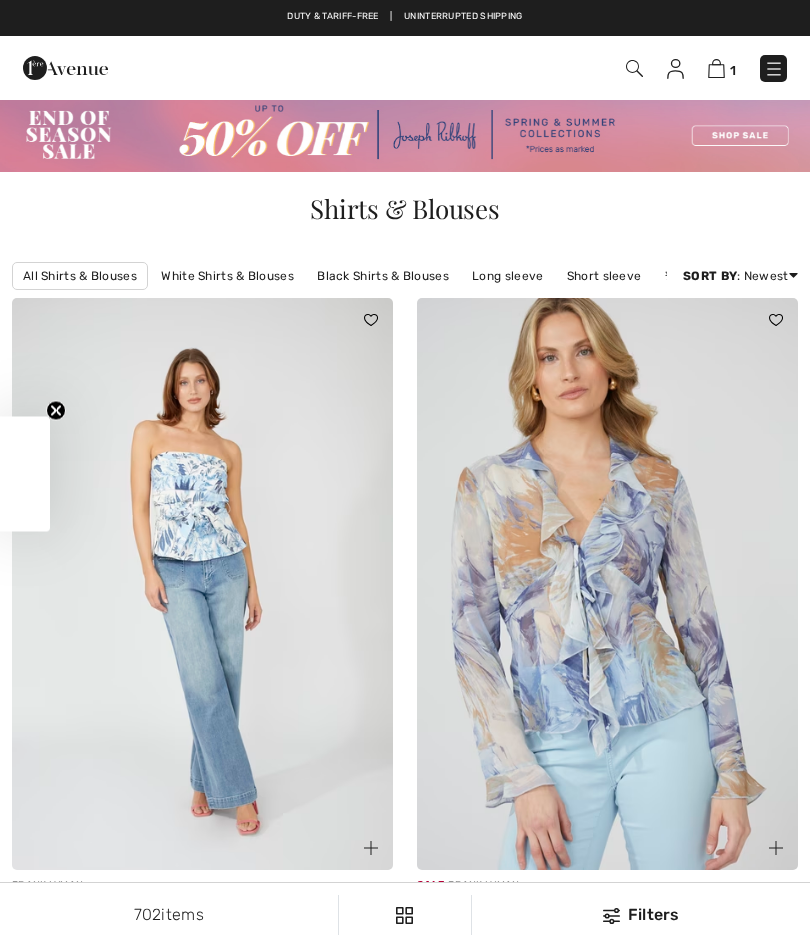 checkbox on "true" 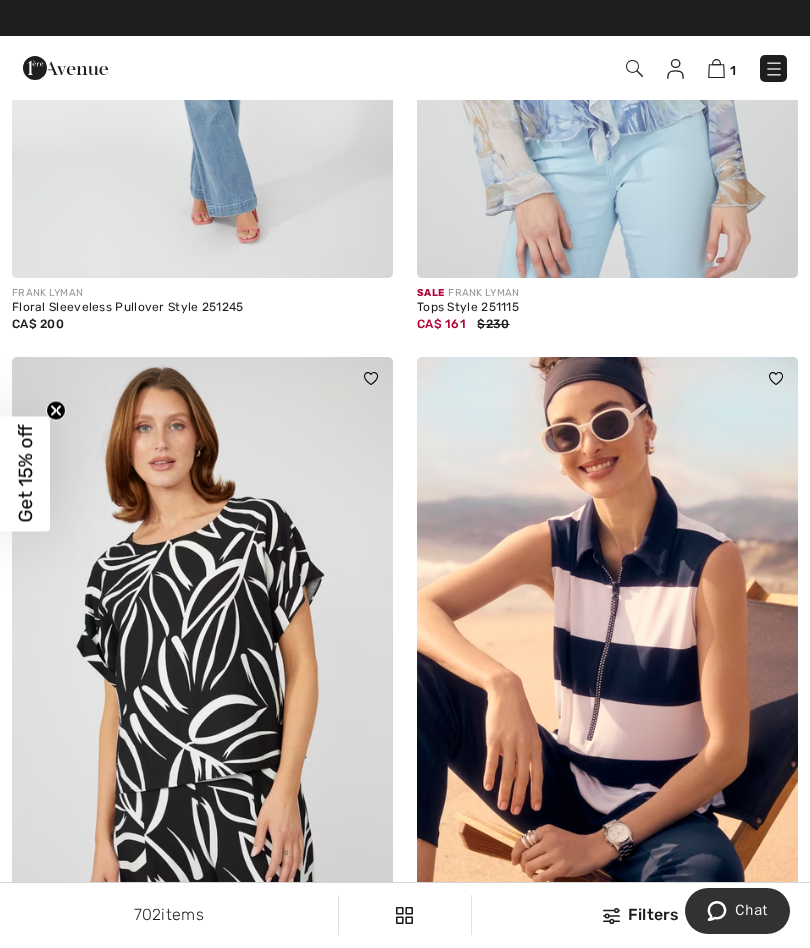 scroll, scrollTop: 0, scrollLeft: 0, axis: both 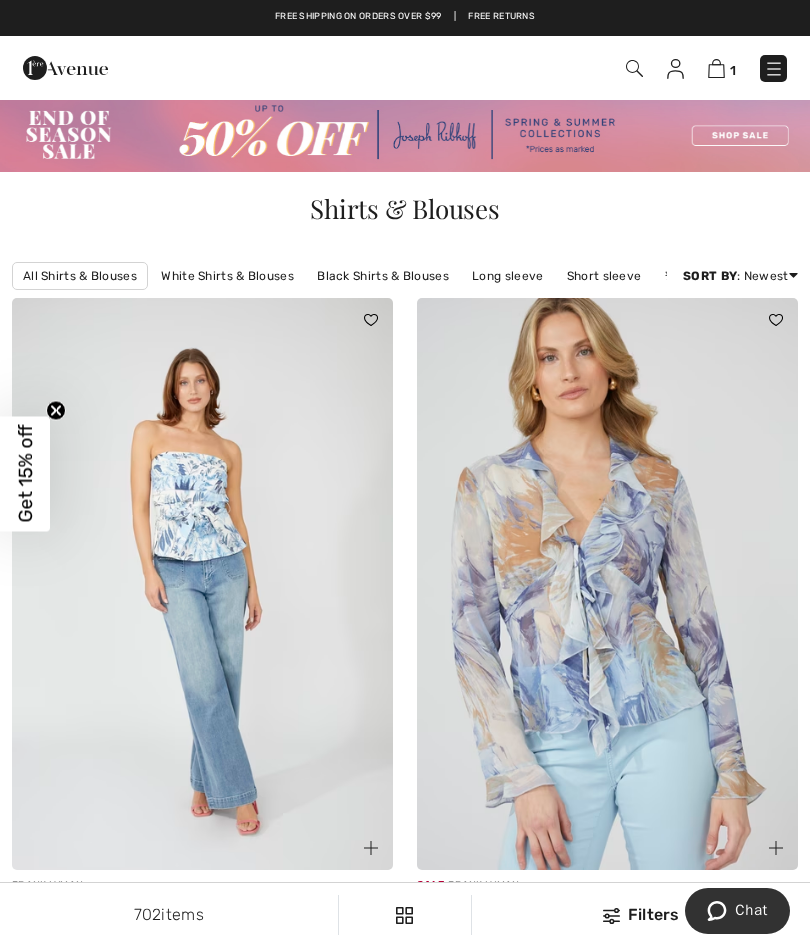click at bounding box center [773, 68] 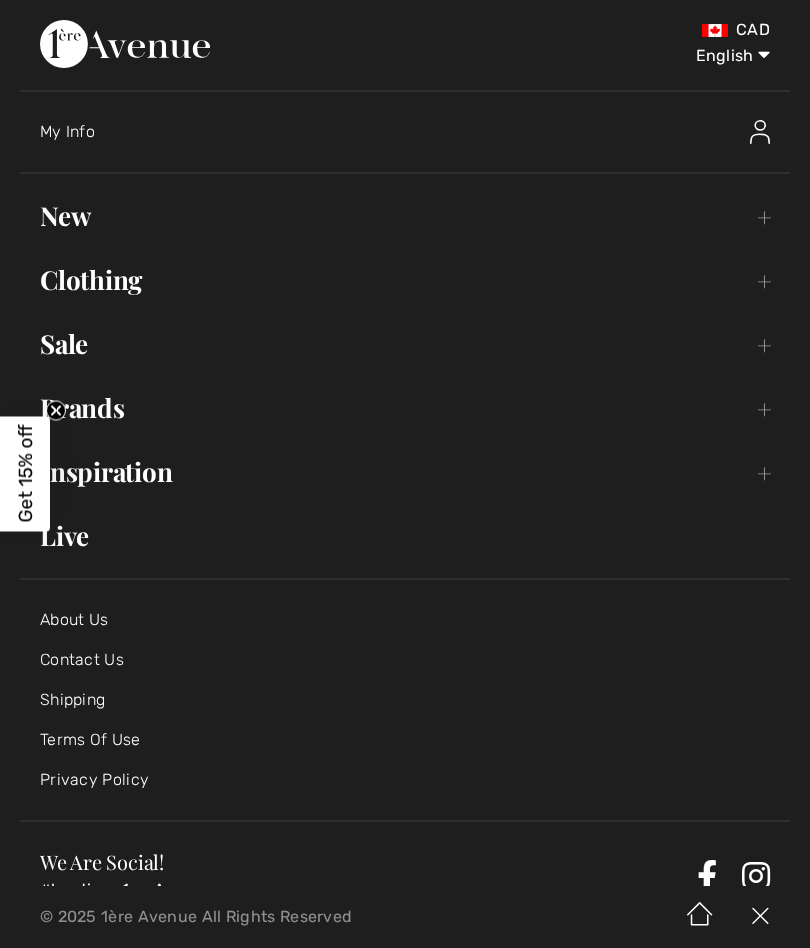 click on "New Toggle submenu" at bounding box center [405, 216] 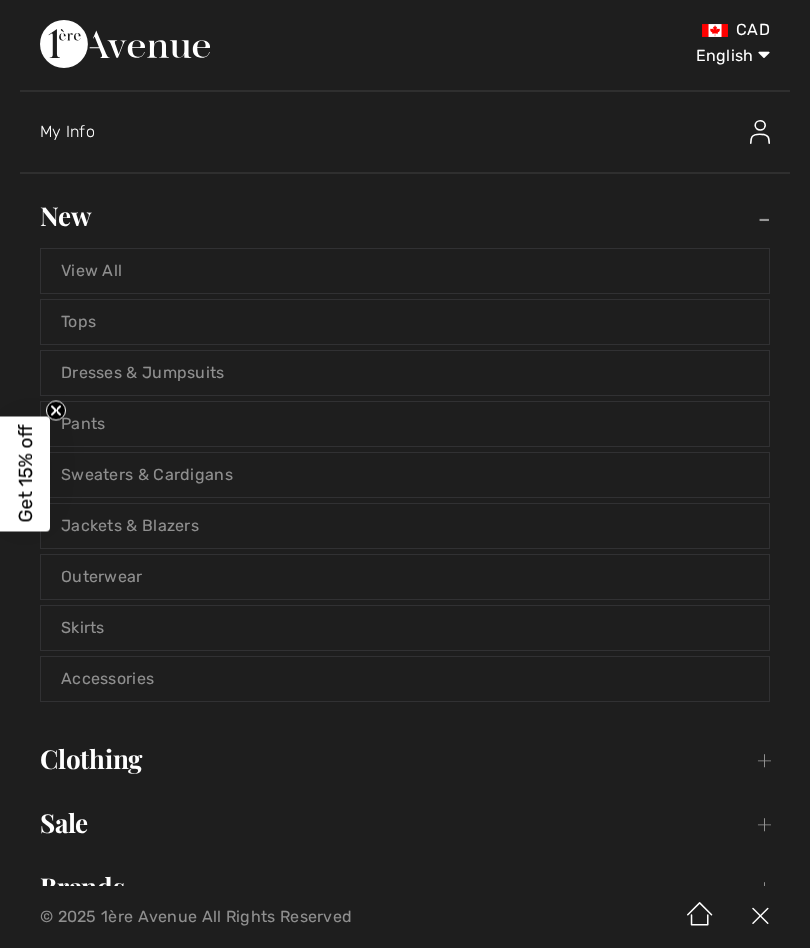 click on "Jackets & Blazers" at bounding box center (405, 526) 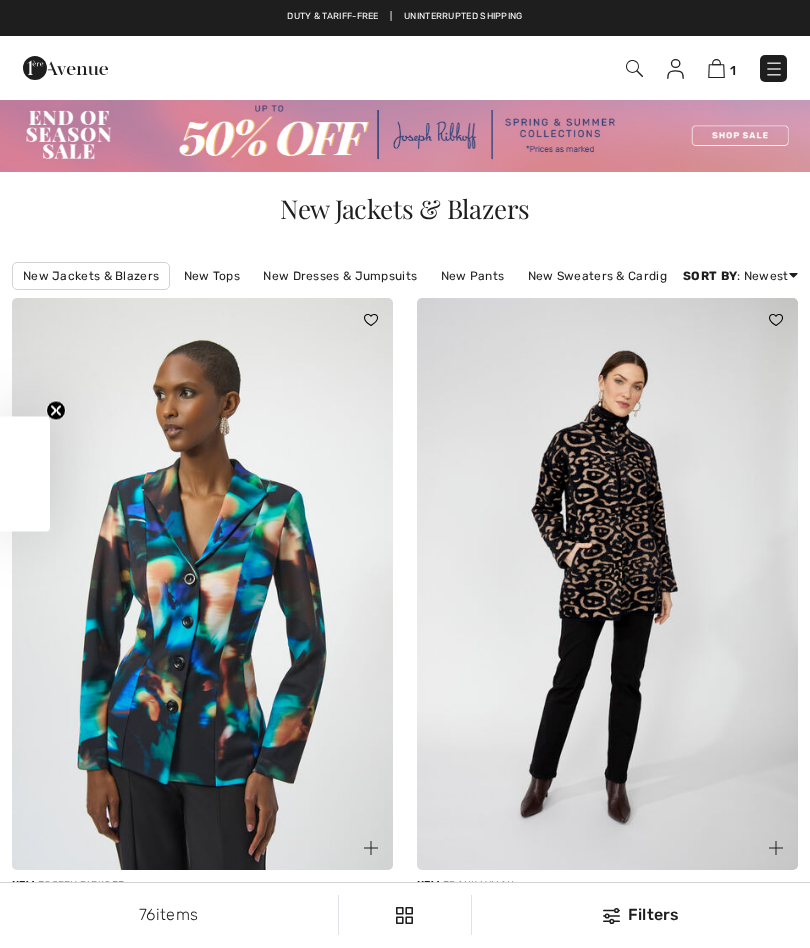 checkbox on "true" 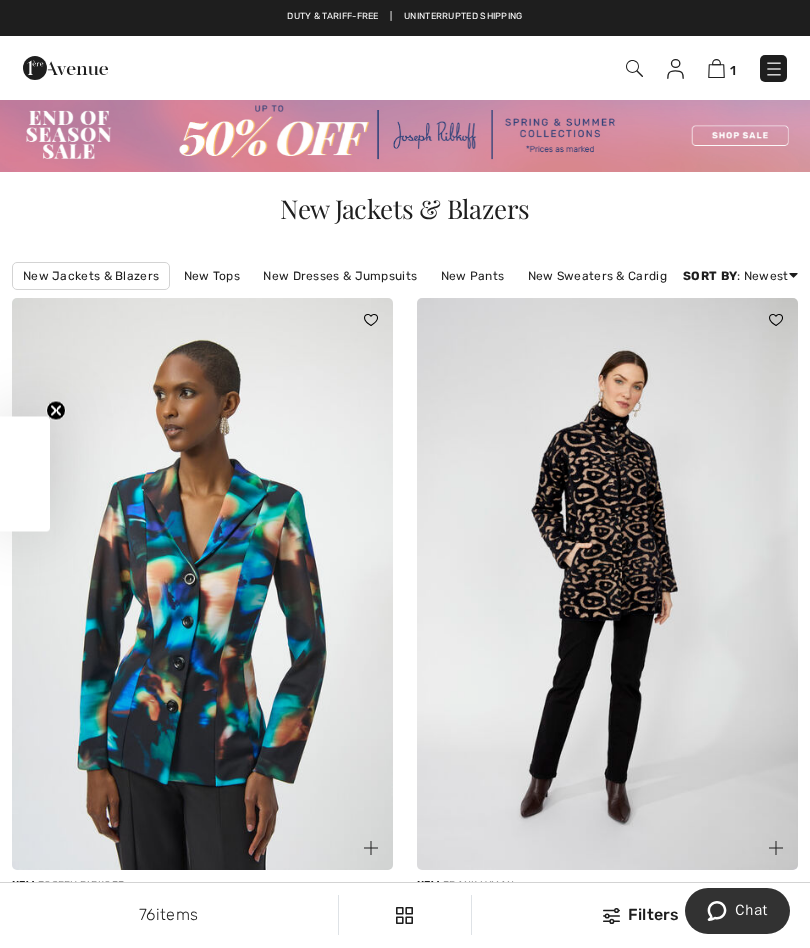 scroll, scrollTop: 0, scrollLeft: 0, axis: both 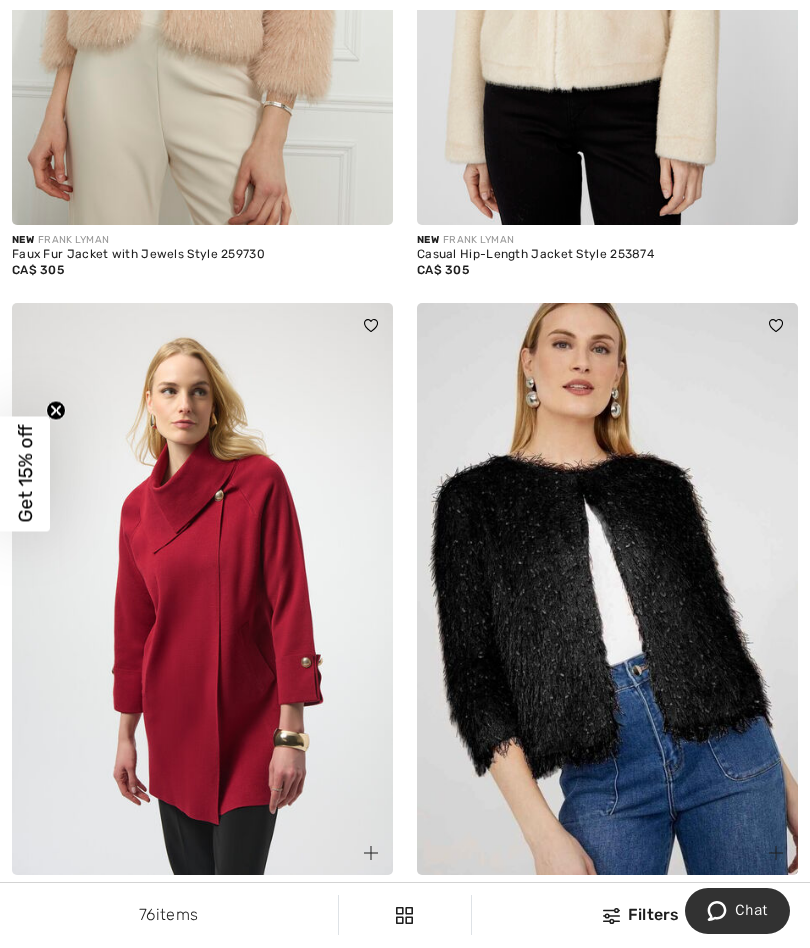 click at bounding box center (607, 589) 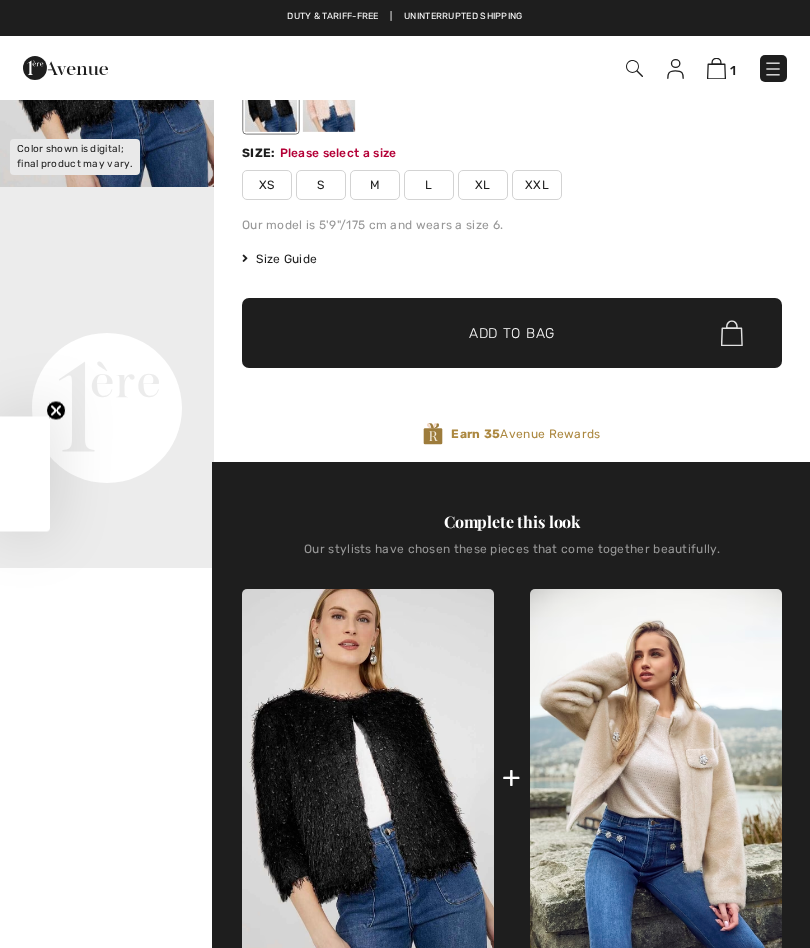 scroll, scrollTop: 0, scrollLeft: 0, axis: both 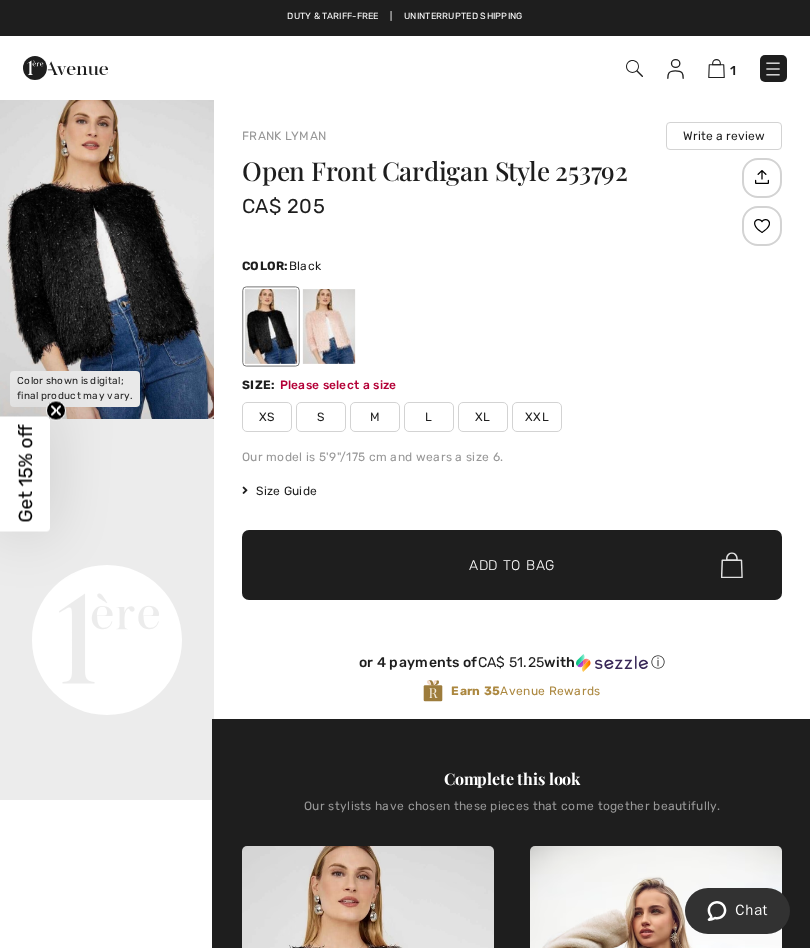 click at bounding box center (107, 258) 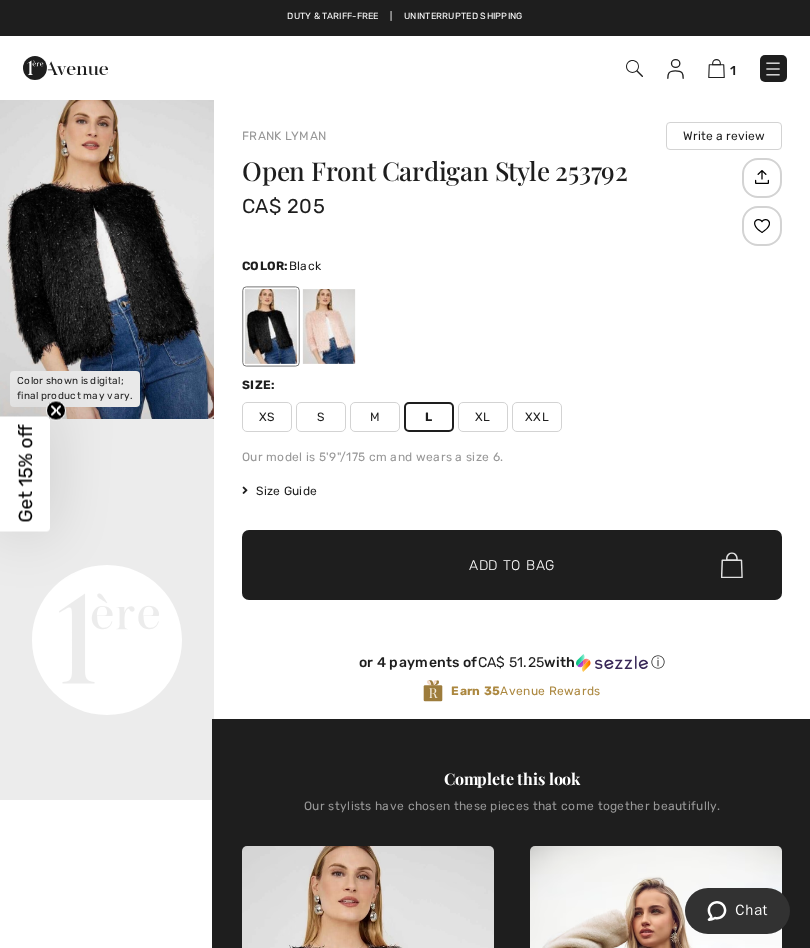 click on "Add to Bag" at bounding box center (512, 565) 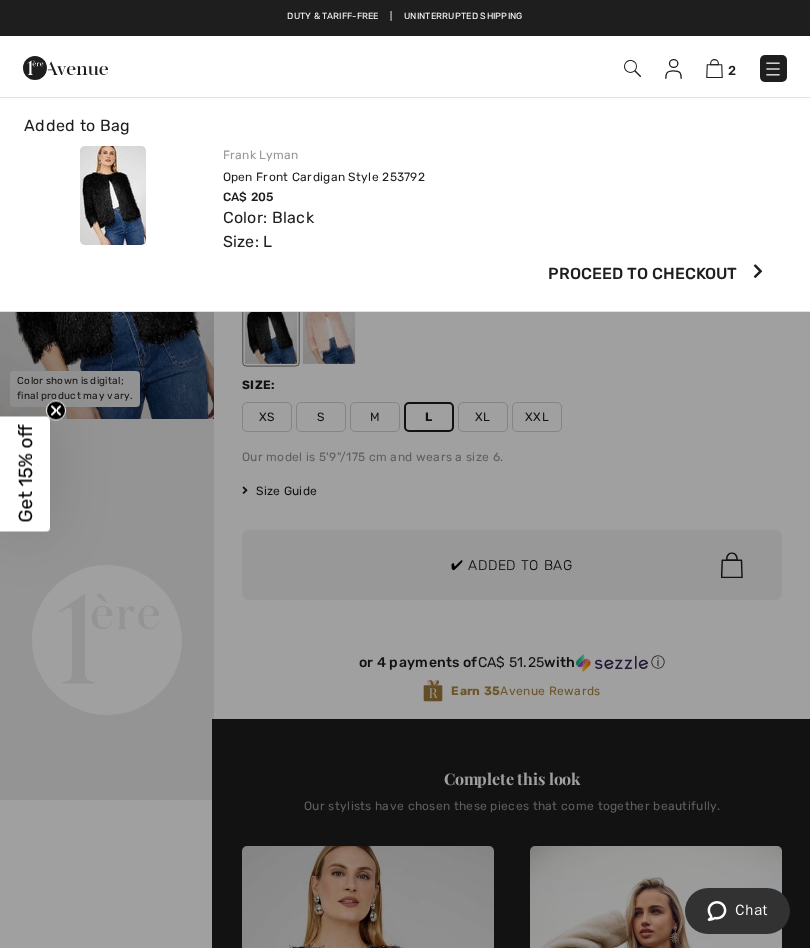 scroll, scrollTop: 0, scrollLeft: 0, axis: both 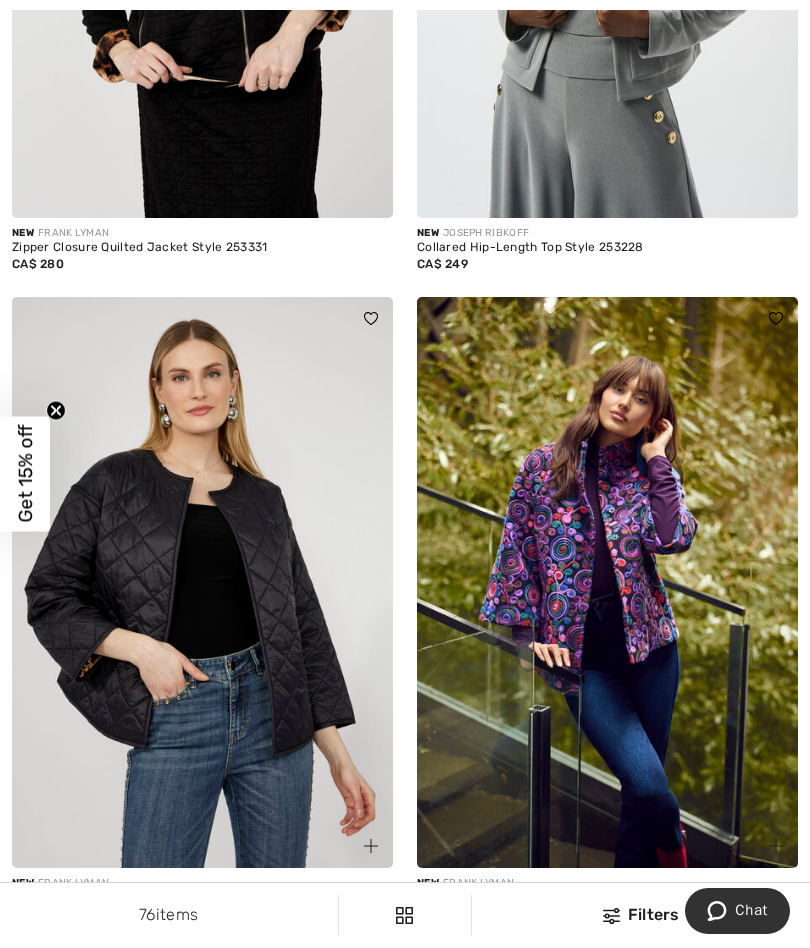 click on "76  items
Filters
✖
Clear
View Results 76" at bounding box center (405, 915) 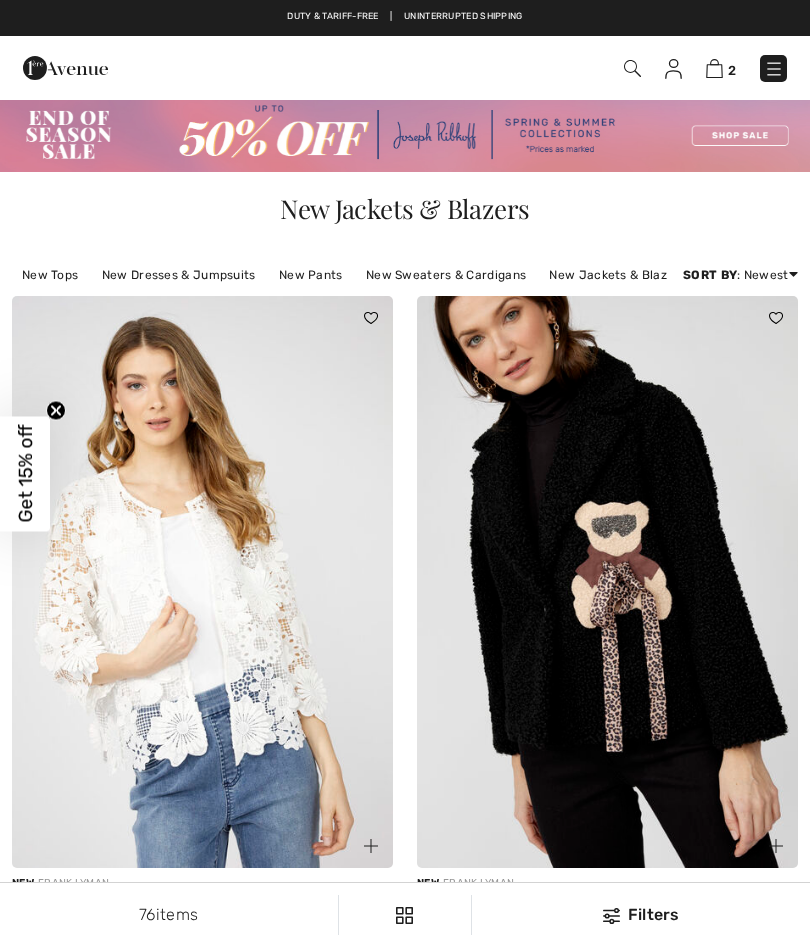 scroll, scrollTop: 0, scrollLeft: 0, axis: both 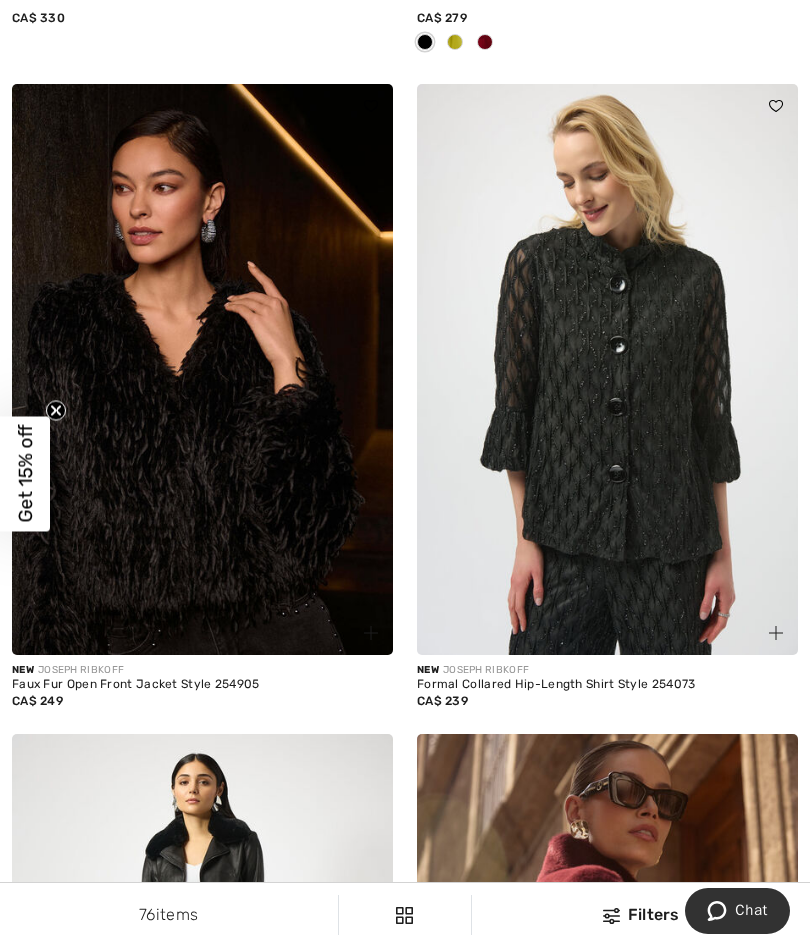 click at bounding box center [202, 370] 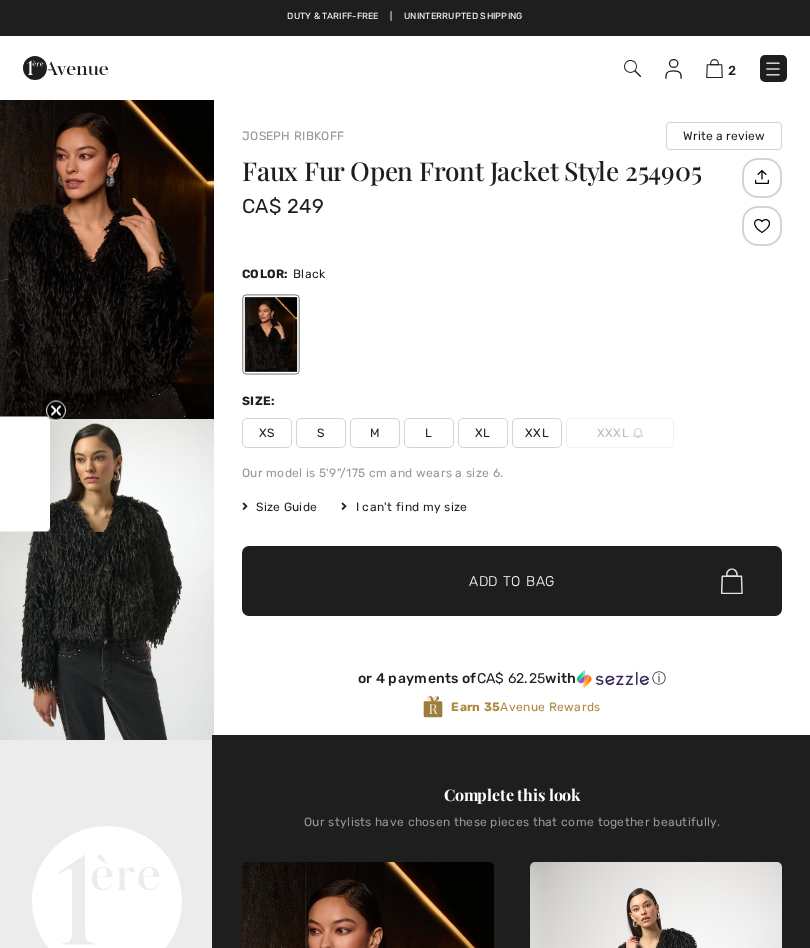 scroll, scrollTop: 0, scrollLeft: 0, axis: both 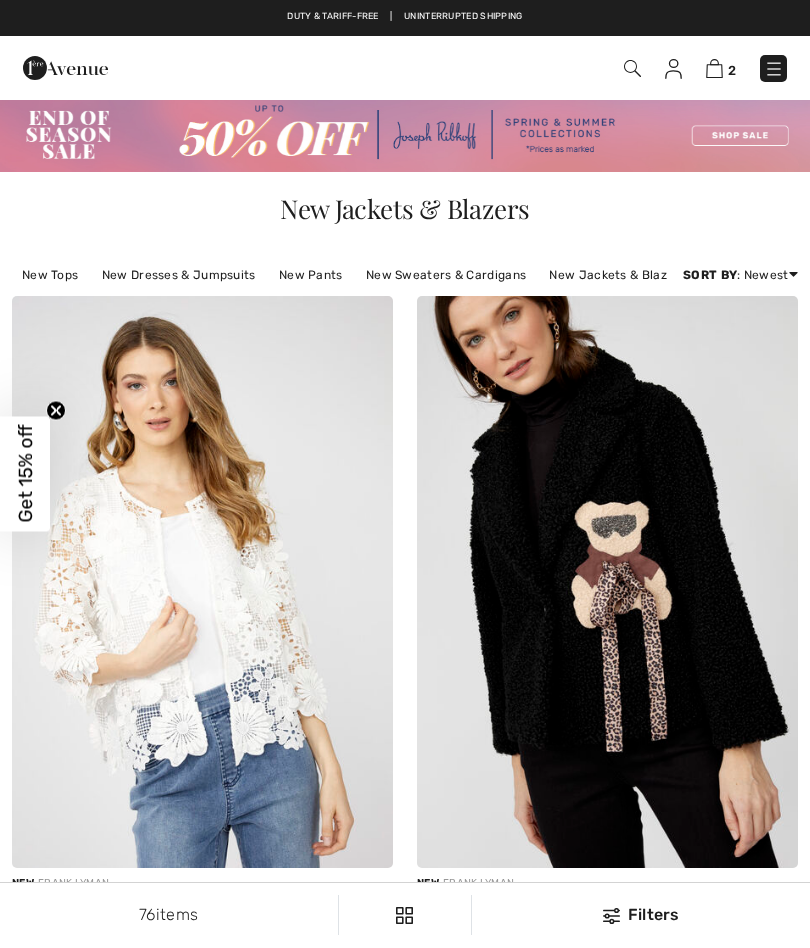 checkbox on "true" 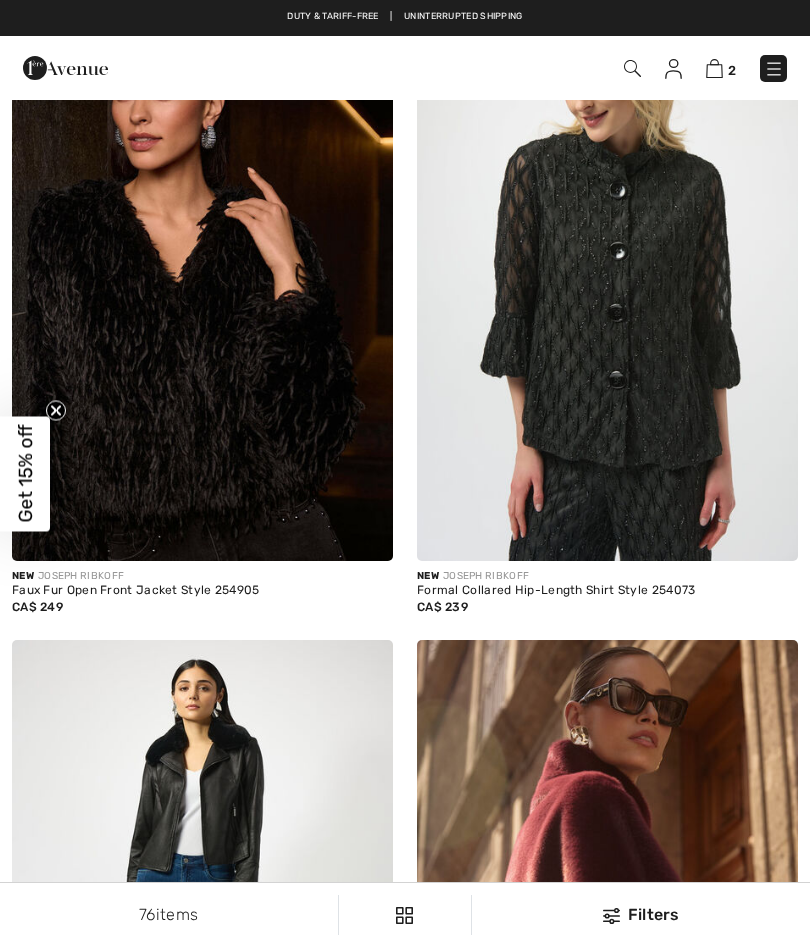 scroll, scrollTop: 0, scrollLeft: 0, axis: both 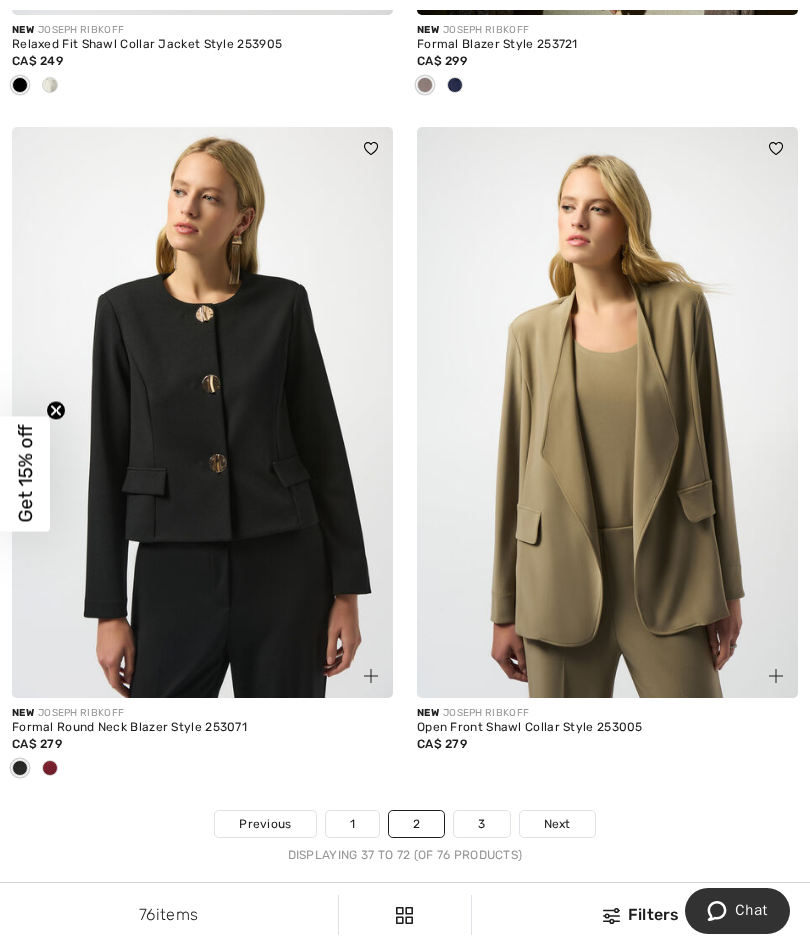 click on "3" at bounding box center (481, 824) 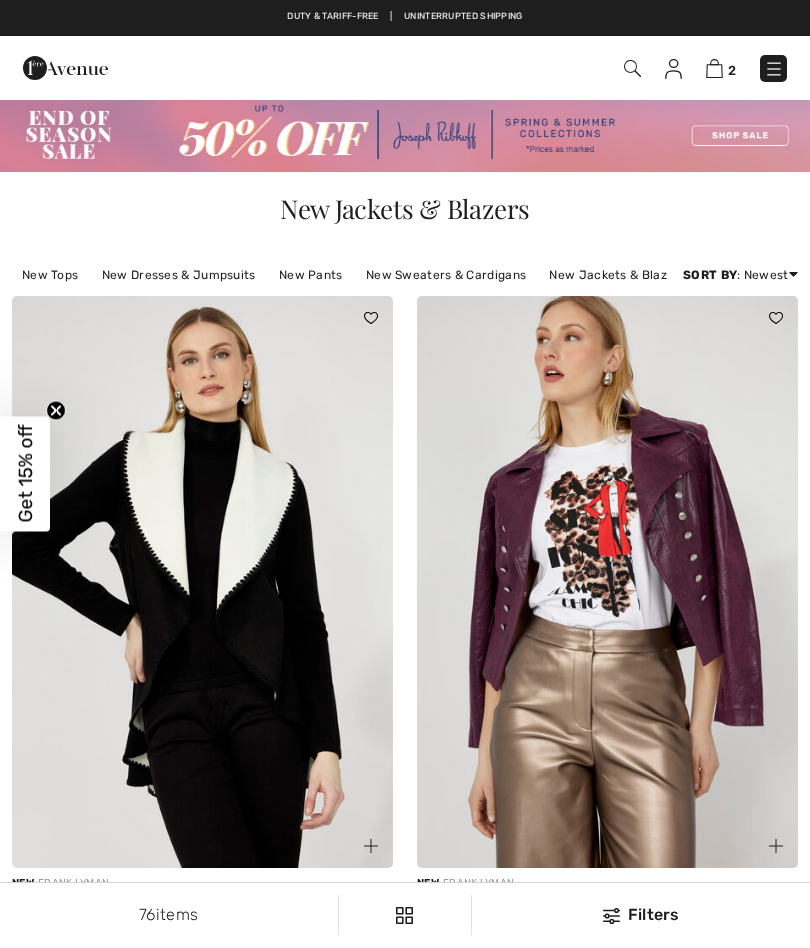 scroll, scrollTop: 0, scrollLeft: 0, axis: both 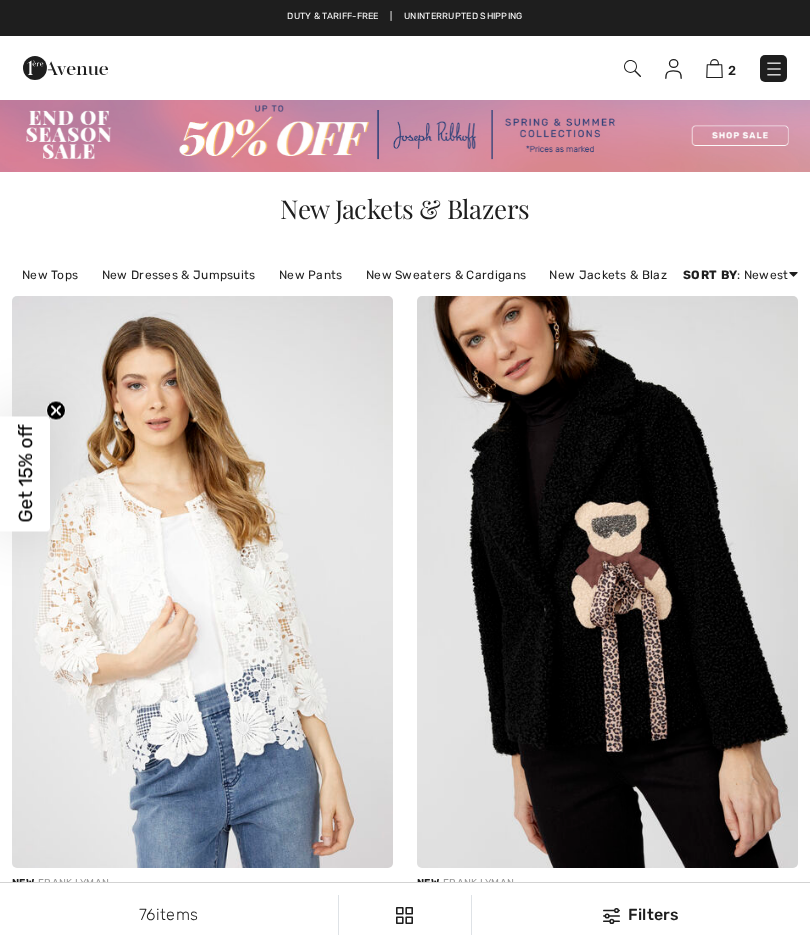 checkbox on "true" 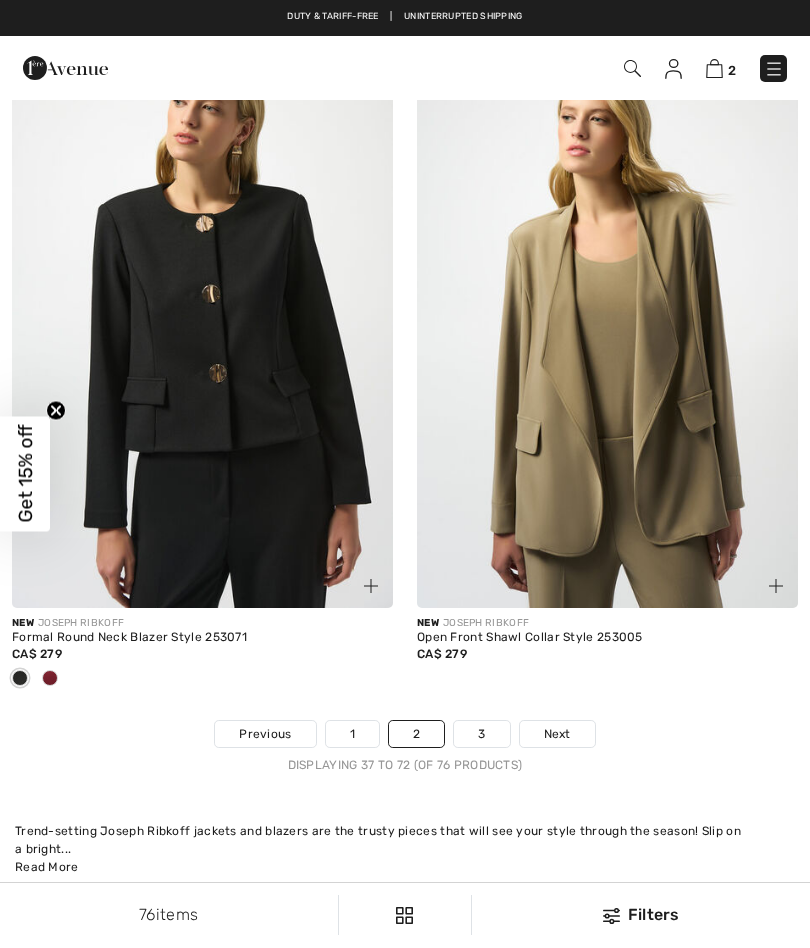 scroll, scrollTop: 0, scrollLeft: 0, axis: both 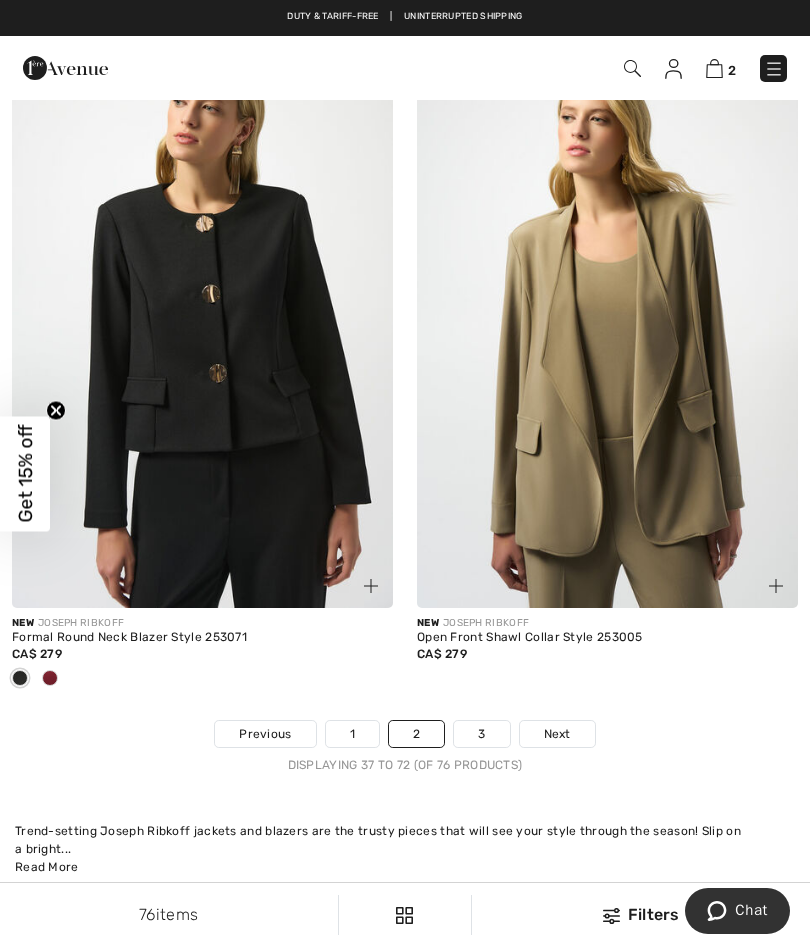 click at bounding box center [774, 69] 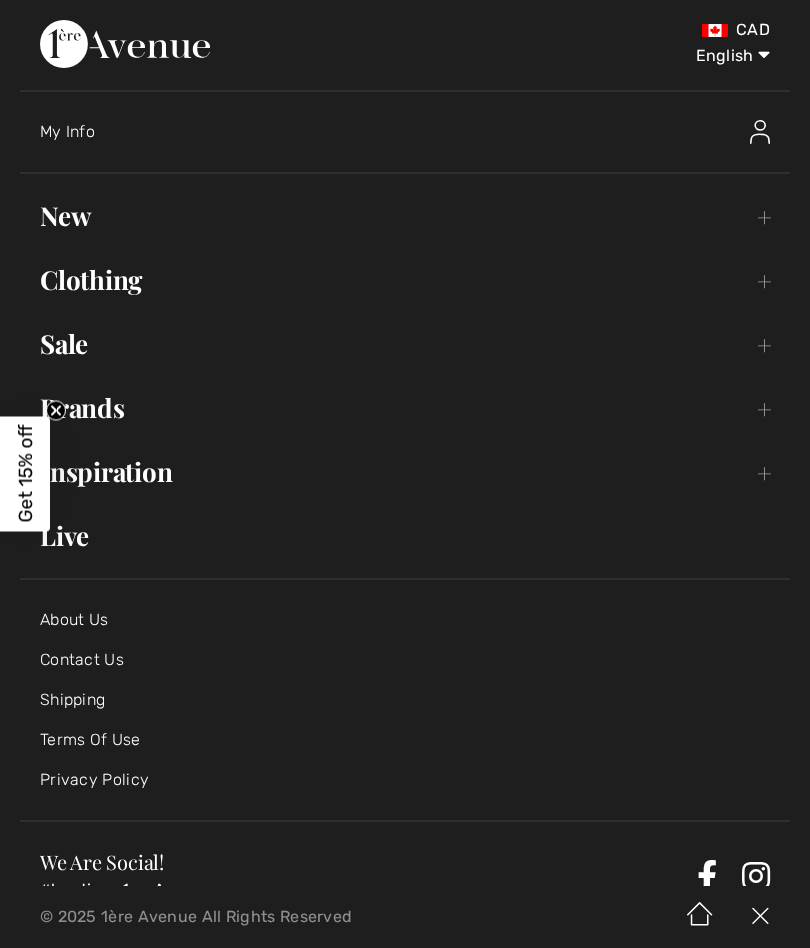 click on "New Toggle submenu" at bounding box center (405, 216) 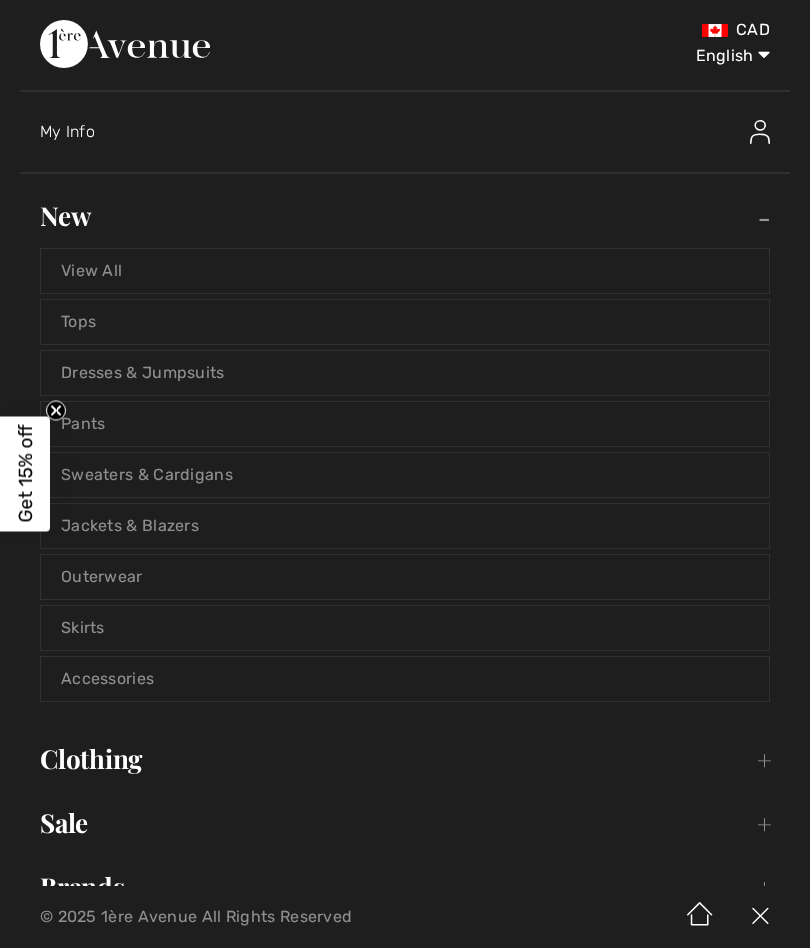 click on "Sweaters & Cardigans" at bounding box center [405, 475] 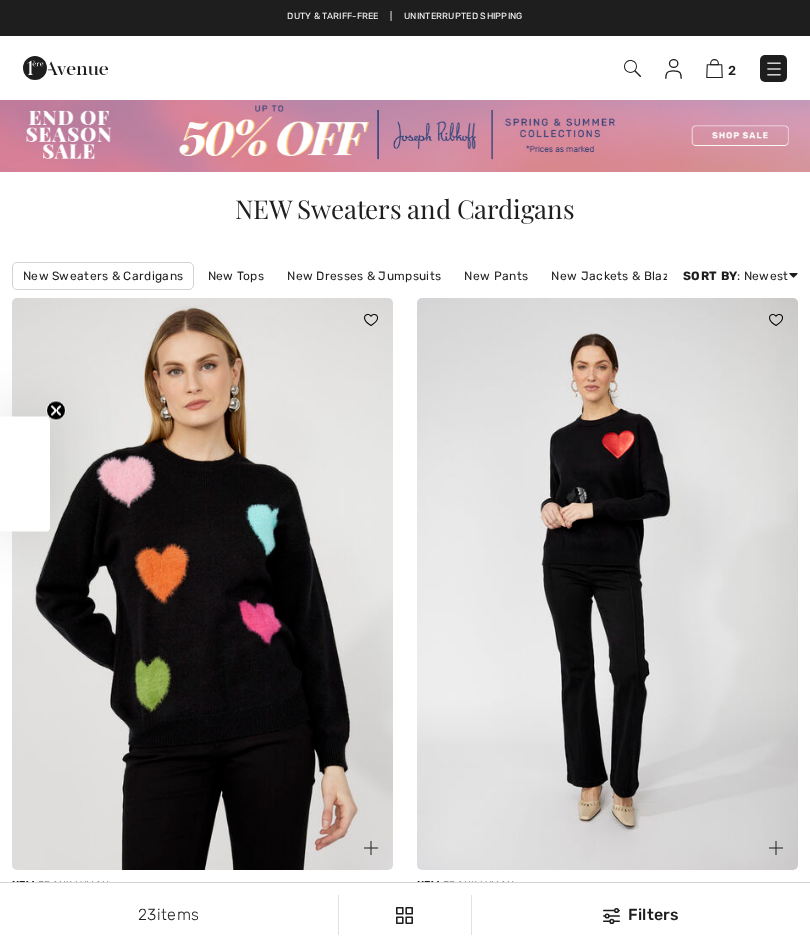 scroll, scrollTop: 0, scrollLeft: 0, axis: both 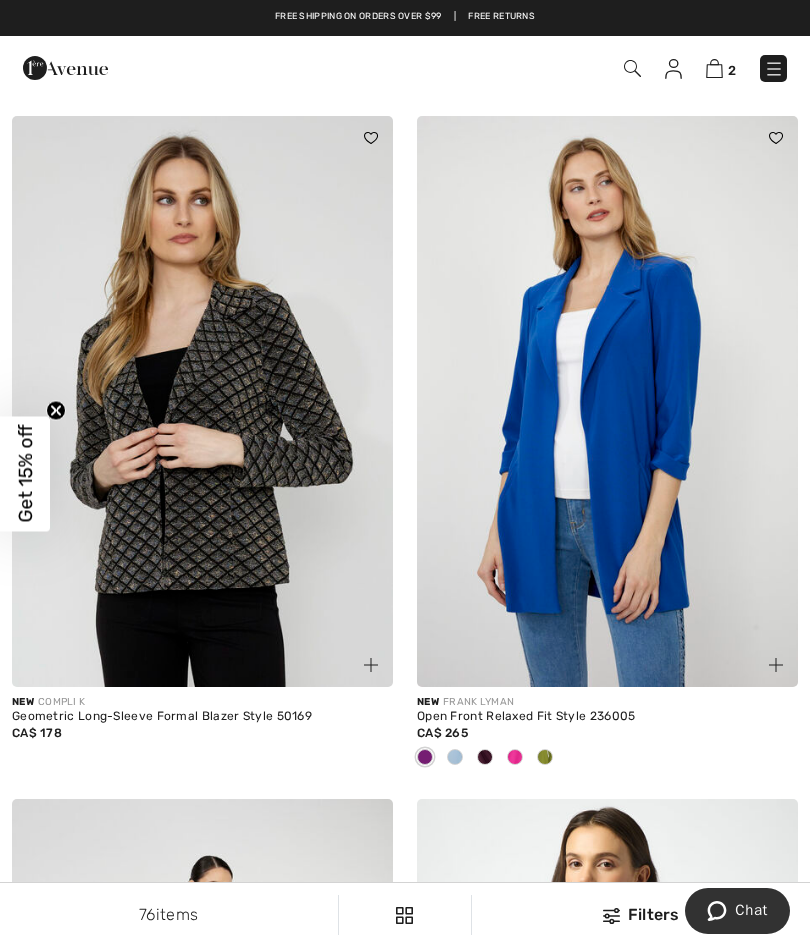 click at bounding box center [673, 69] 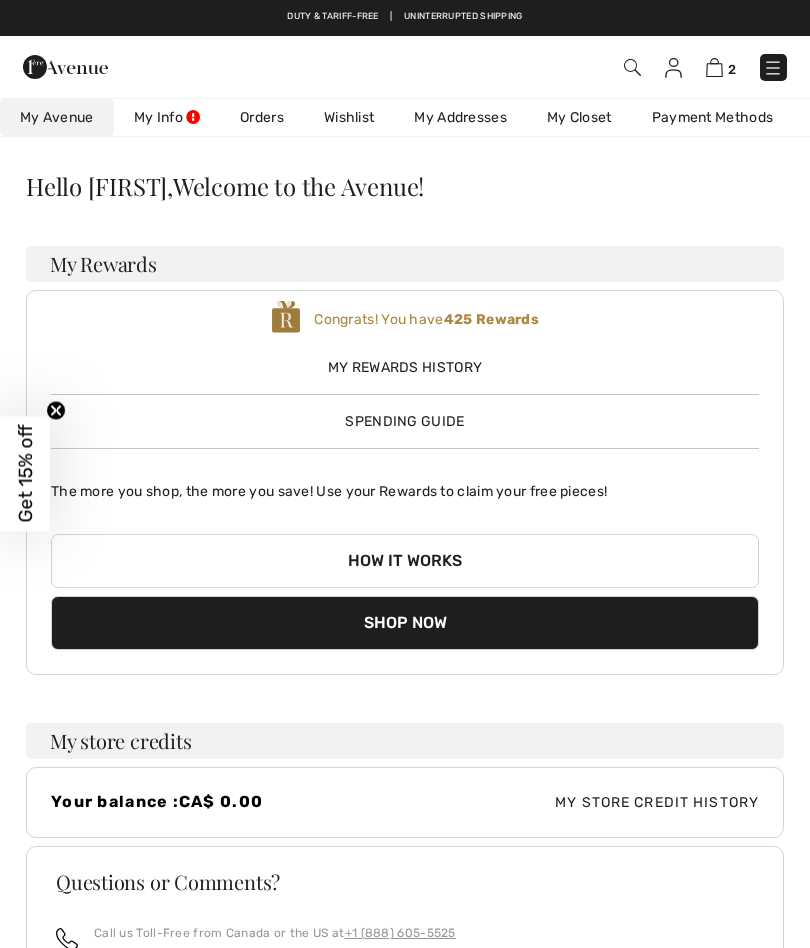 scroll, scrollTop: 0, scrollLeft: 0, axis: both 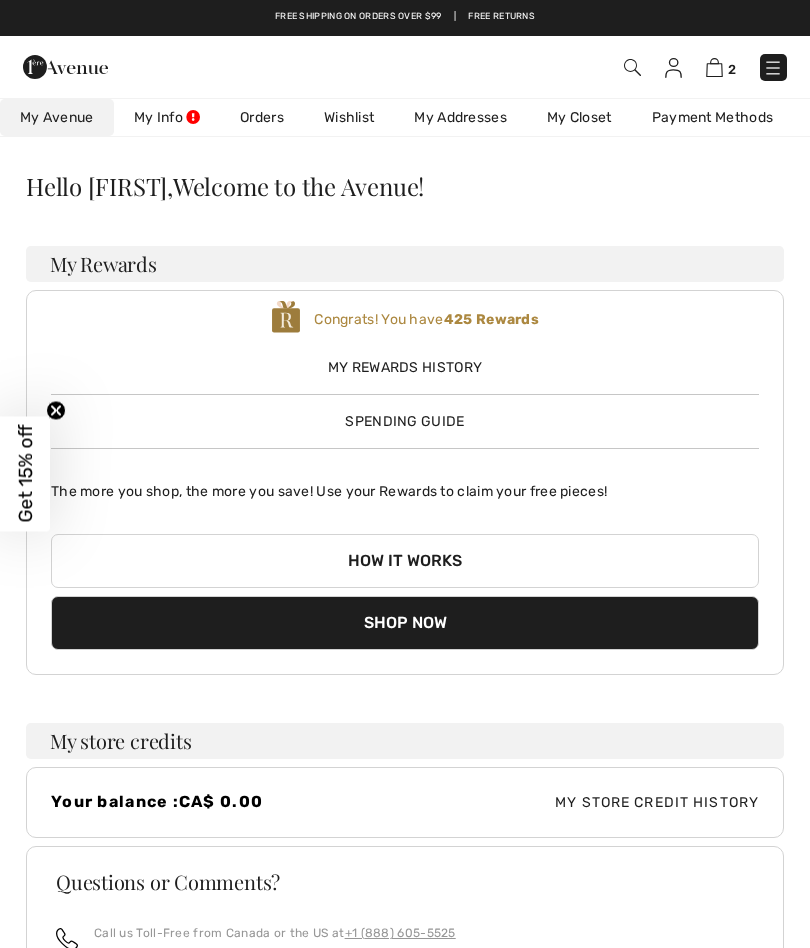 click at bounding box center (631, 67) 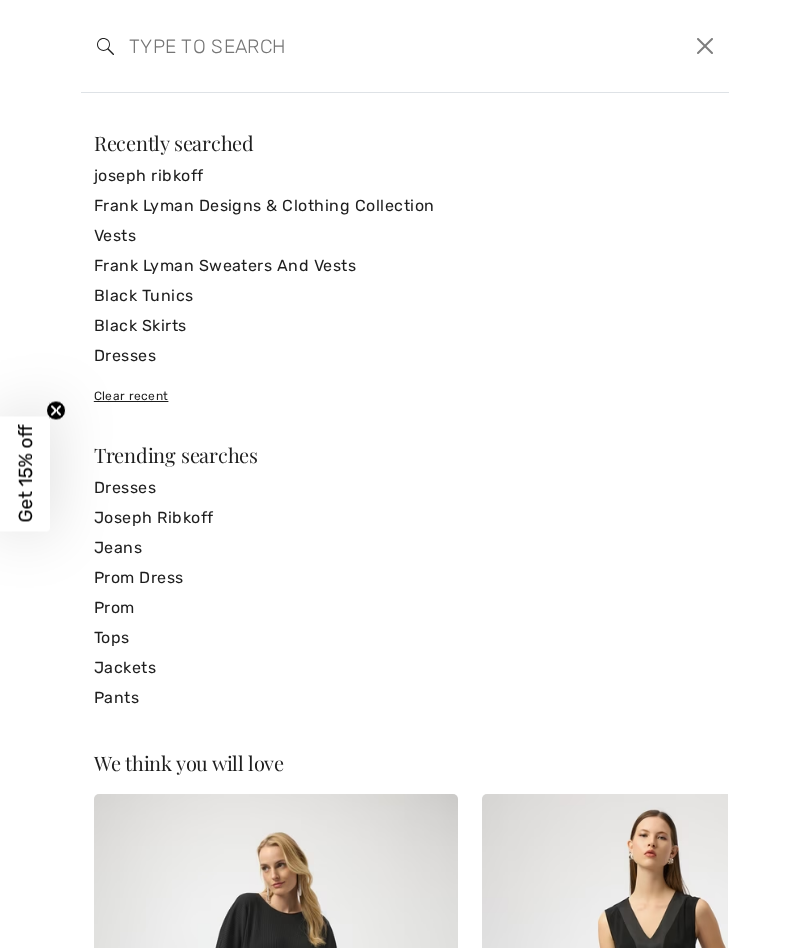click on "Frank Lyman Sweaters And Vests" at bounding box center [405, 266] 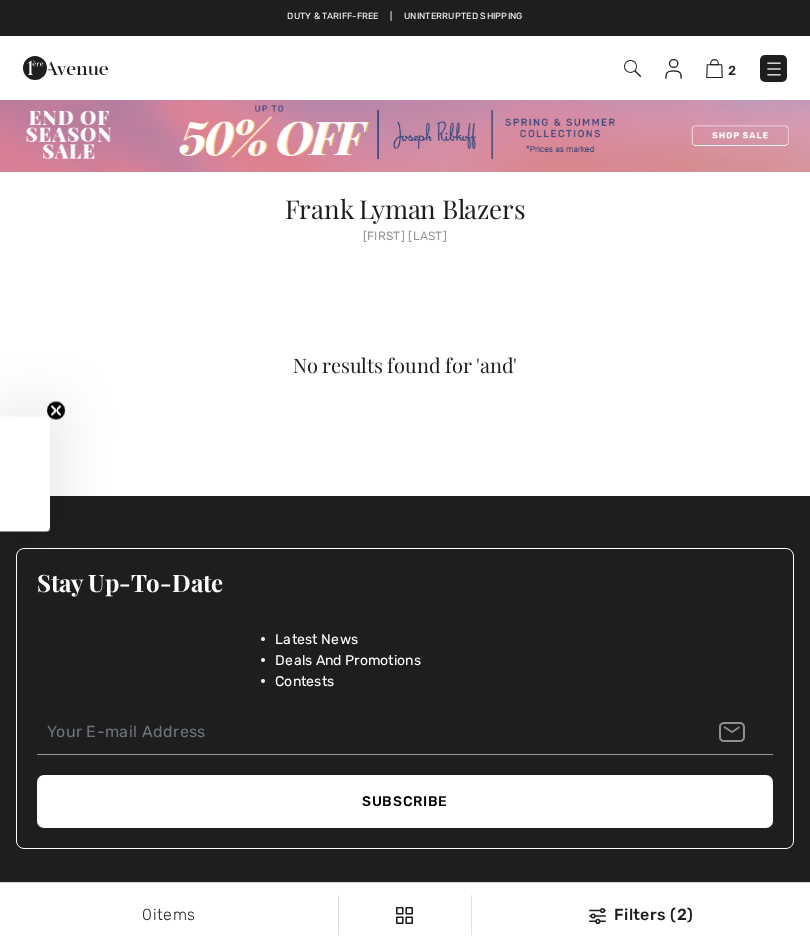 scroll, scrollTop: 0, scrollLeft: 0, axis: both 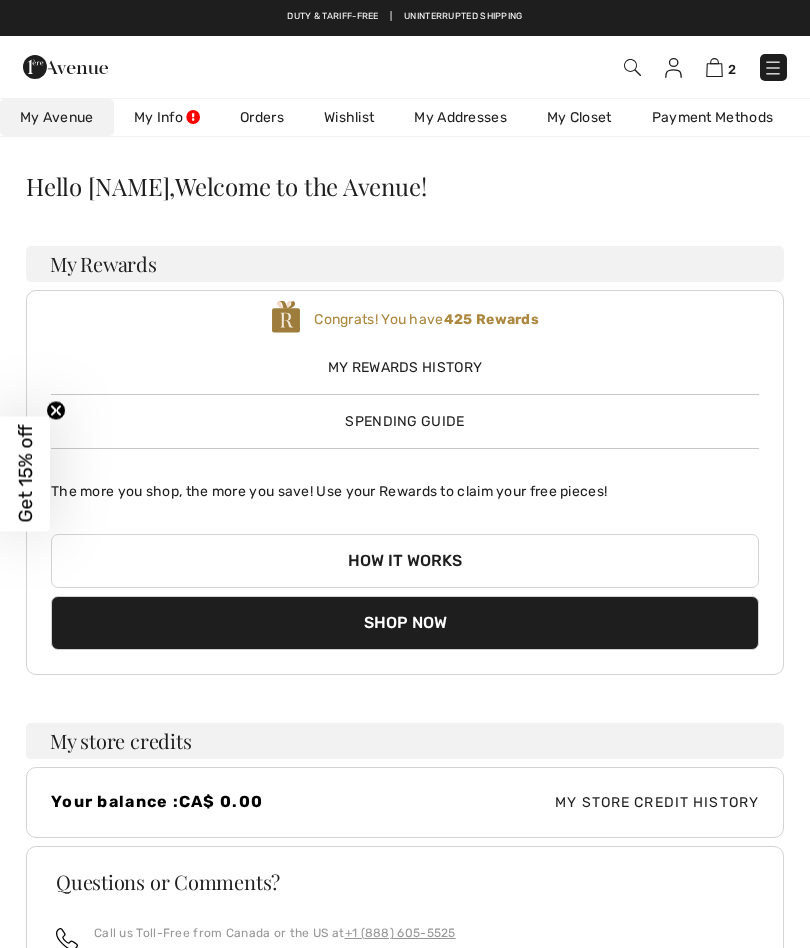 click at bounding box center (773, 68) 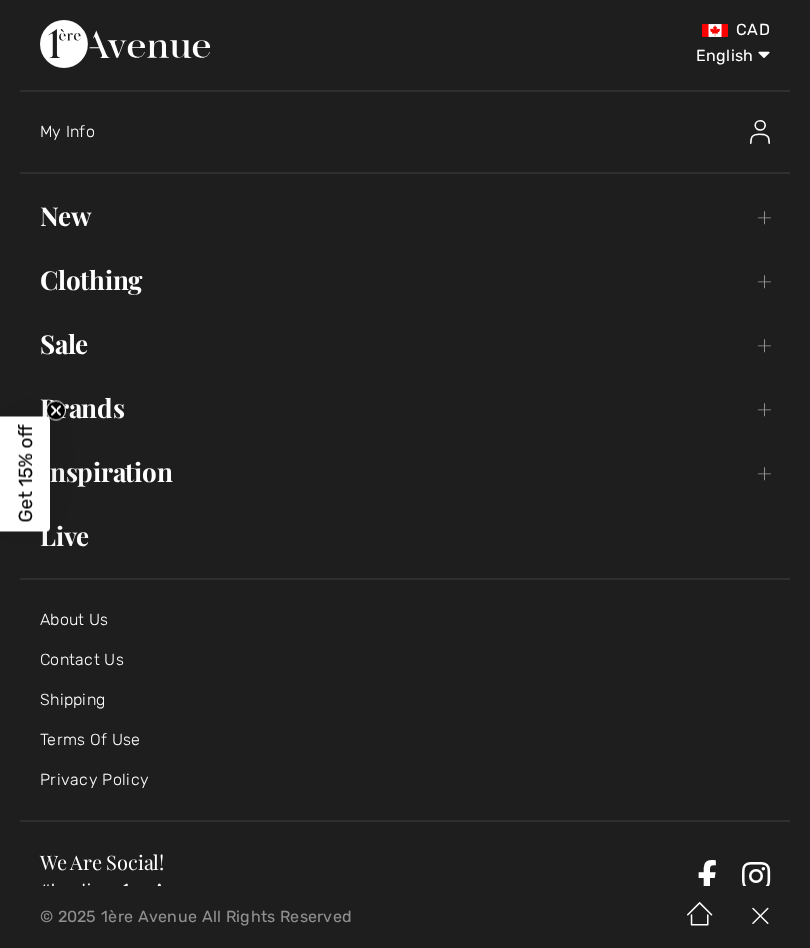 click on "Brands Open submenu" at bounding box center (405, 408) 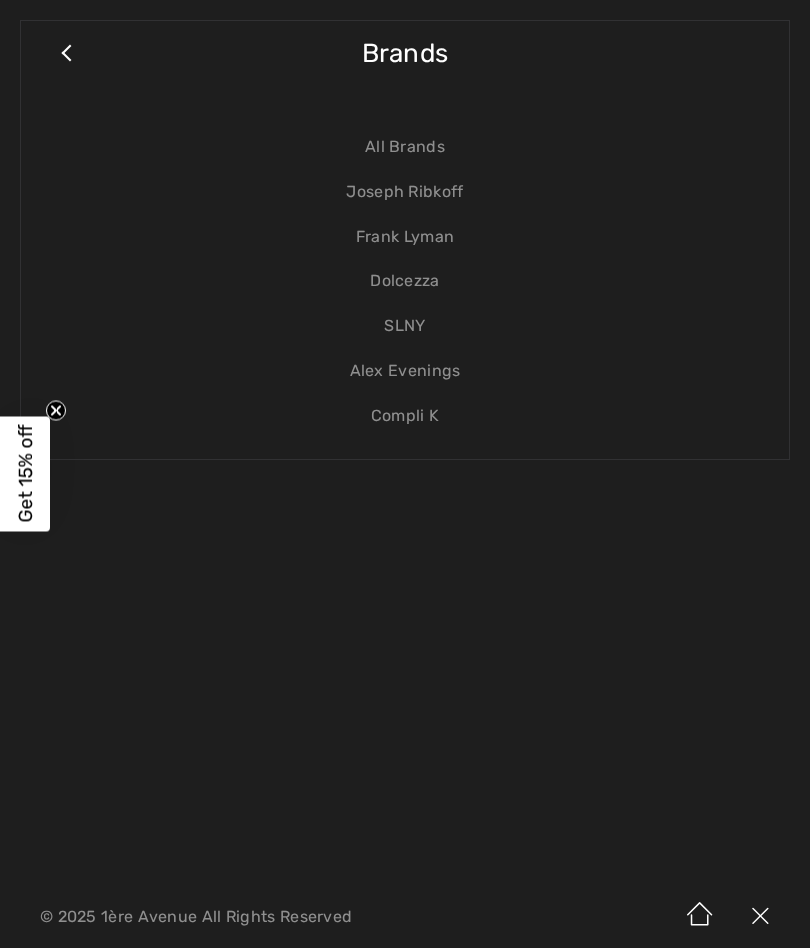 click on "Frank Lyman" at bounding box center (405, 237) 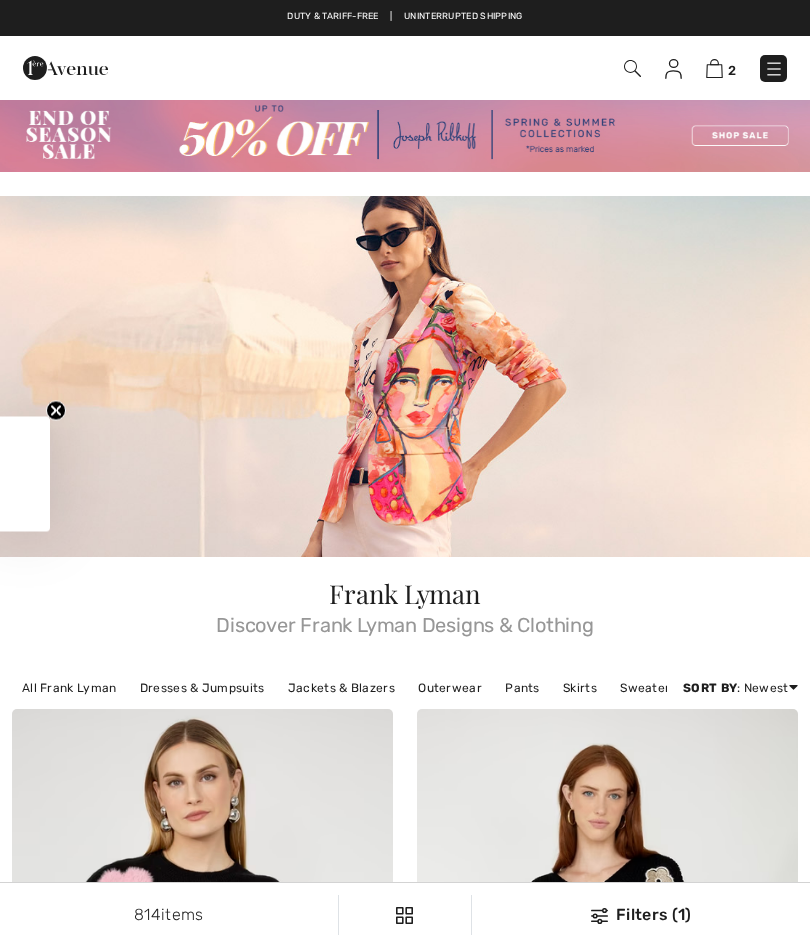 scroll, scrollTop: 0, scrollLeft: 0, axis: both 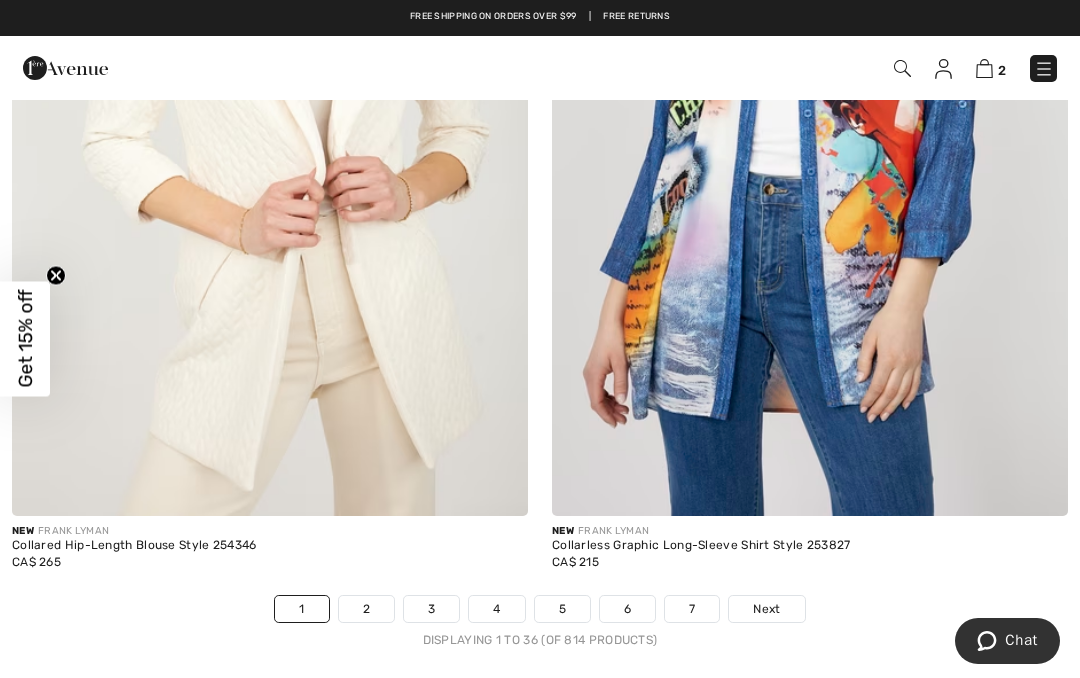 click on "2" at bounding box center [366, 609] 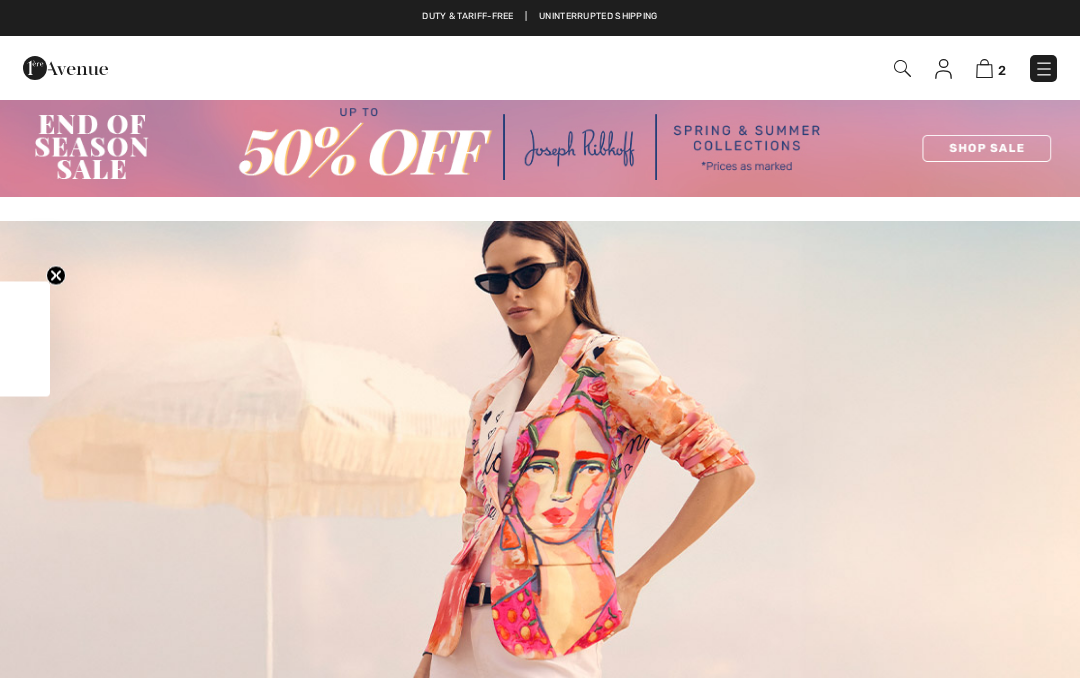 scroll, scrollTop: 0, scrollLeft: 0, axis: both 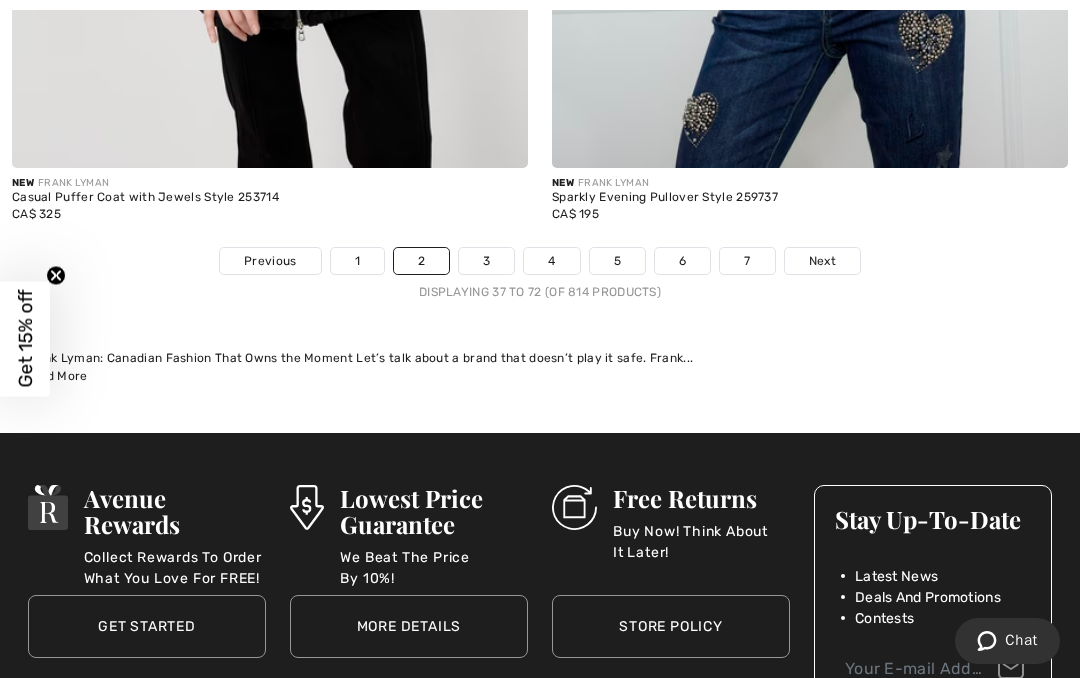 click on "3" at bounding box center (486, 261) 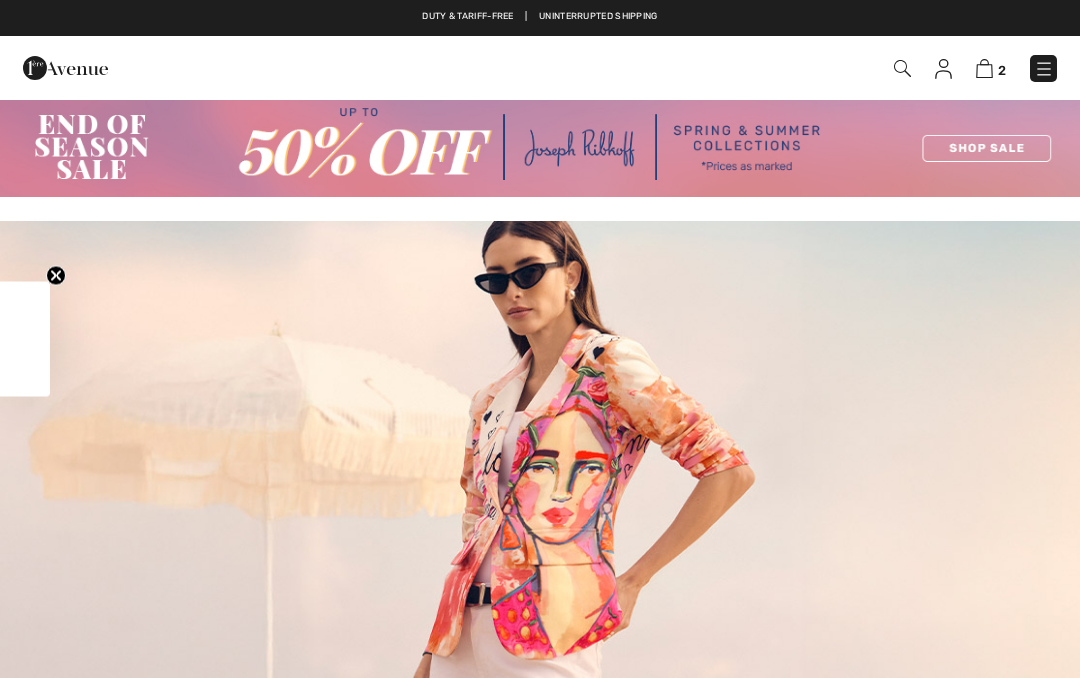 scroll, scrollTop: 0, scrollLeft: 0, axis: both 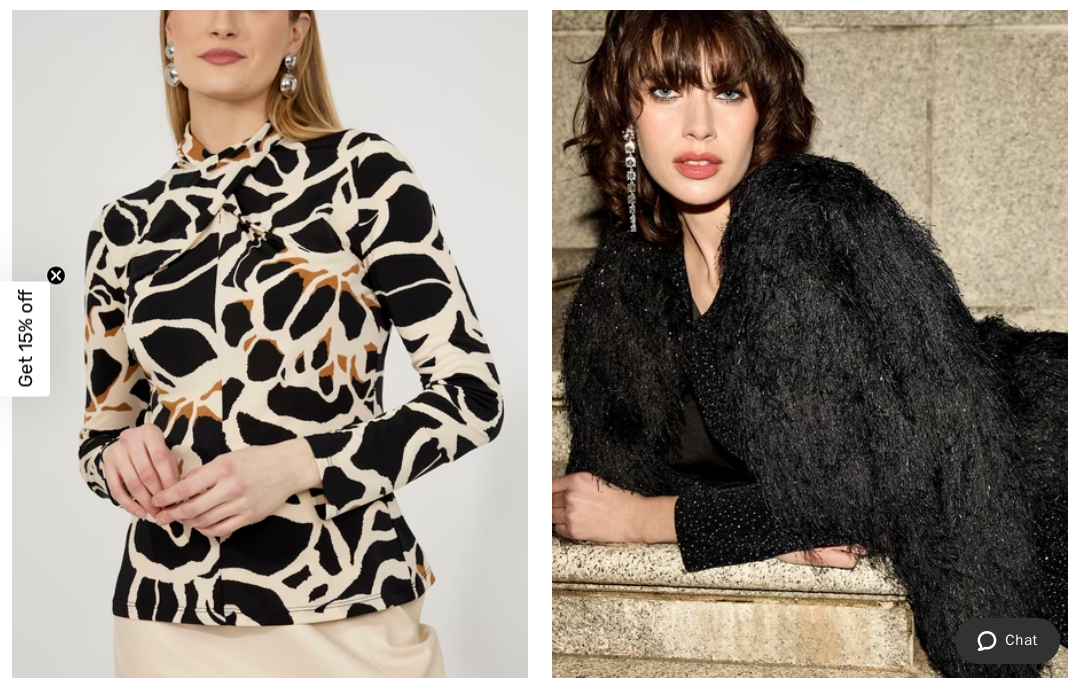 click at bounding box center (810, 331) 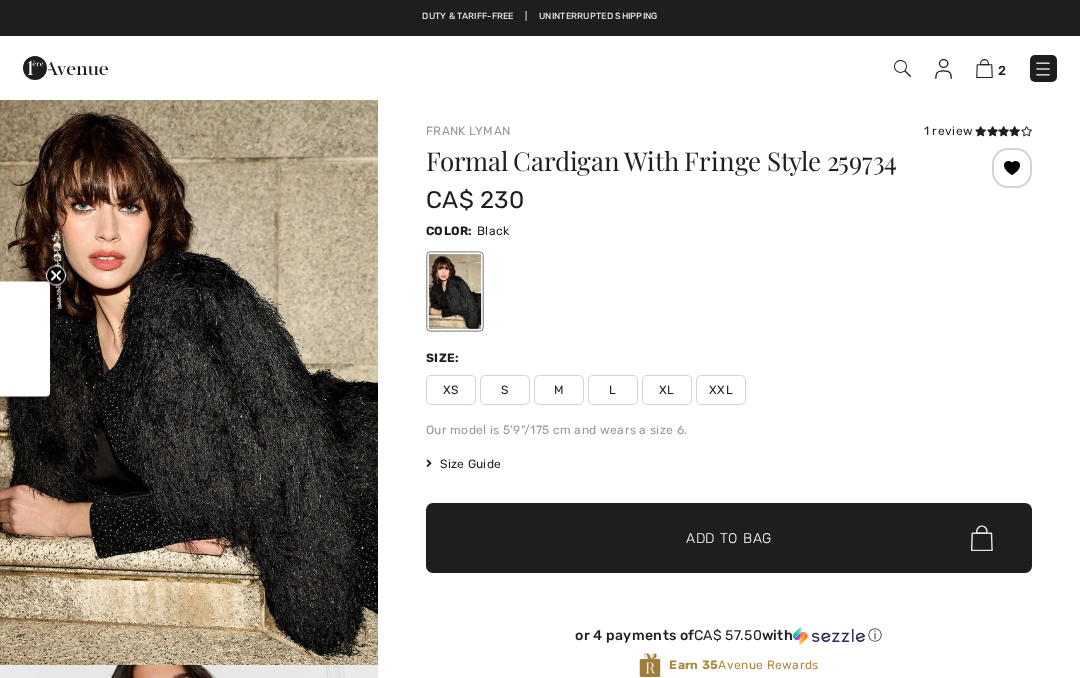 checkbox on "true" 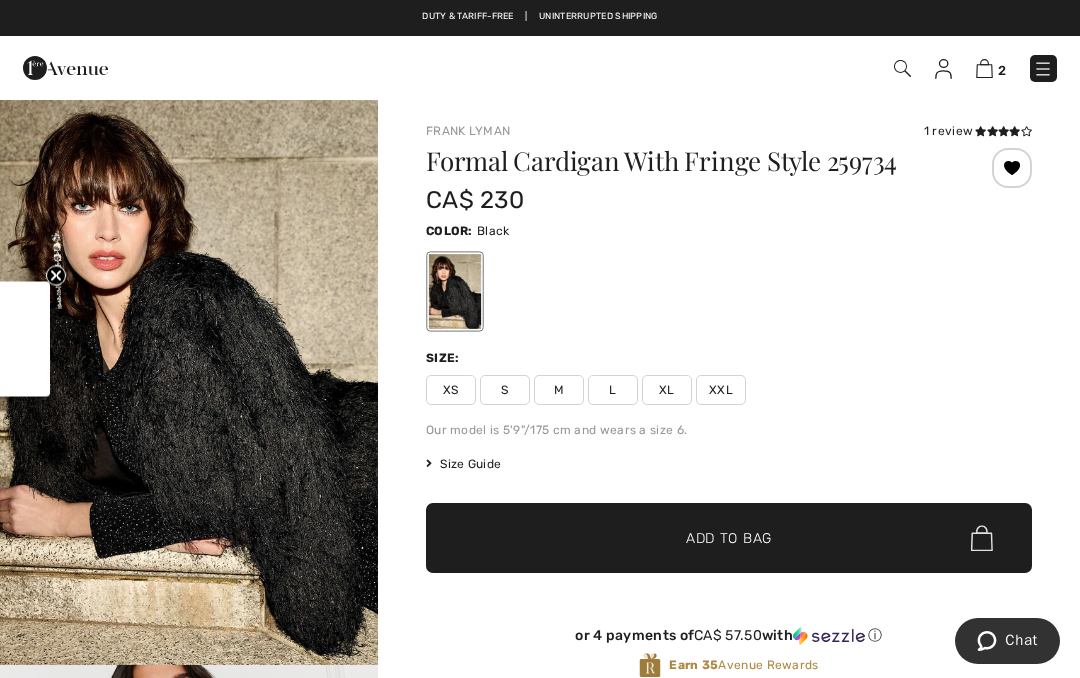 scroll, scrollTop: 0, scrollLeft: 0, axis: both 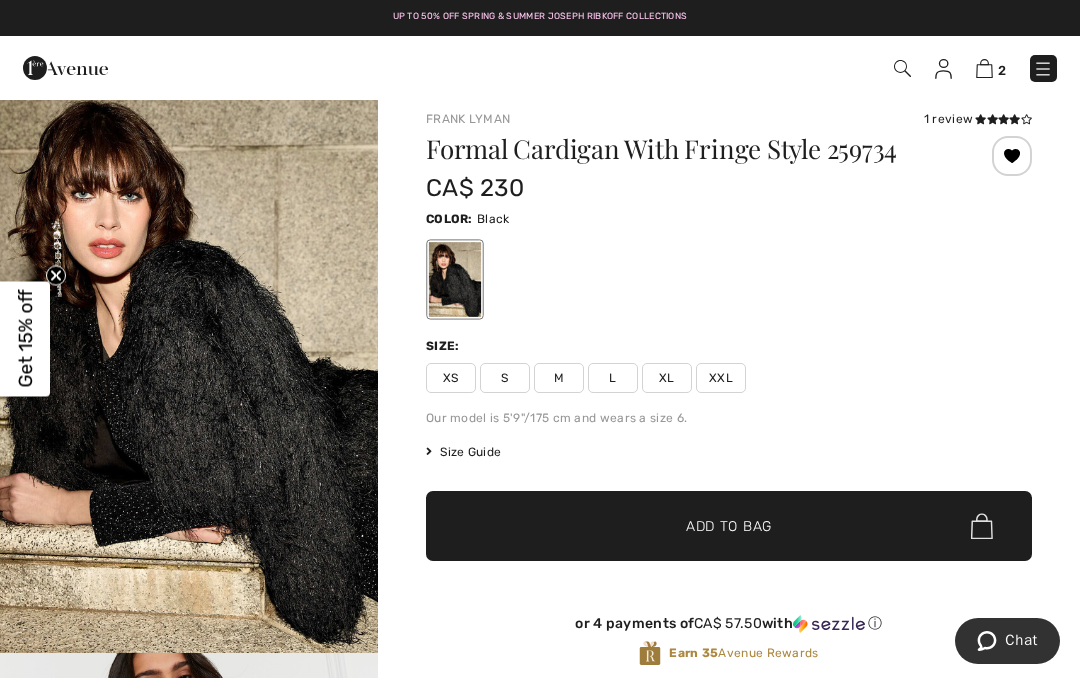 click at bounding box center [189, 369] 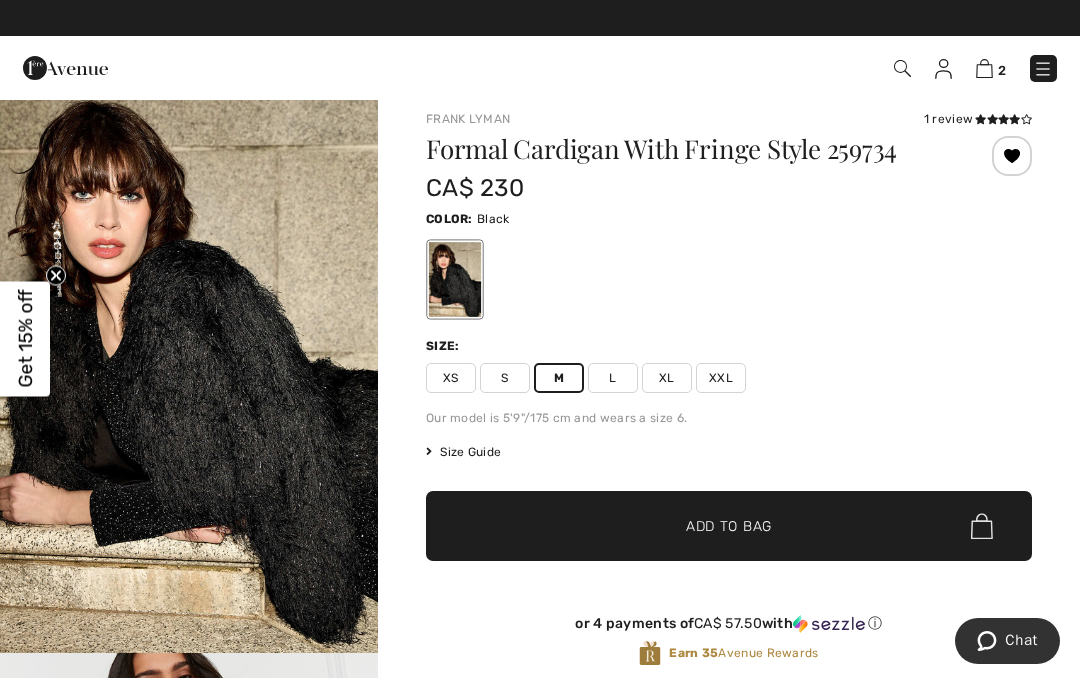 click on "✔ Added to Bag
Add to Bag" at bounding box center (729, 526) 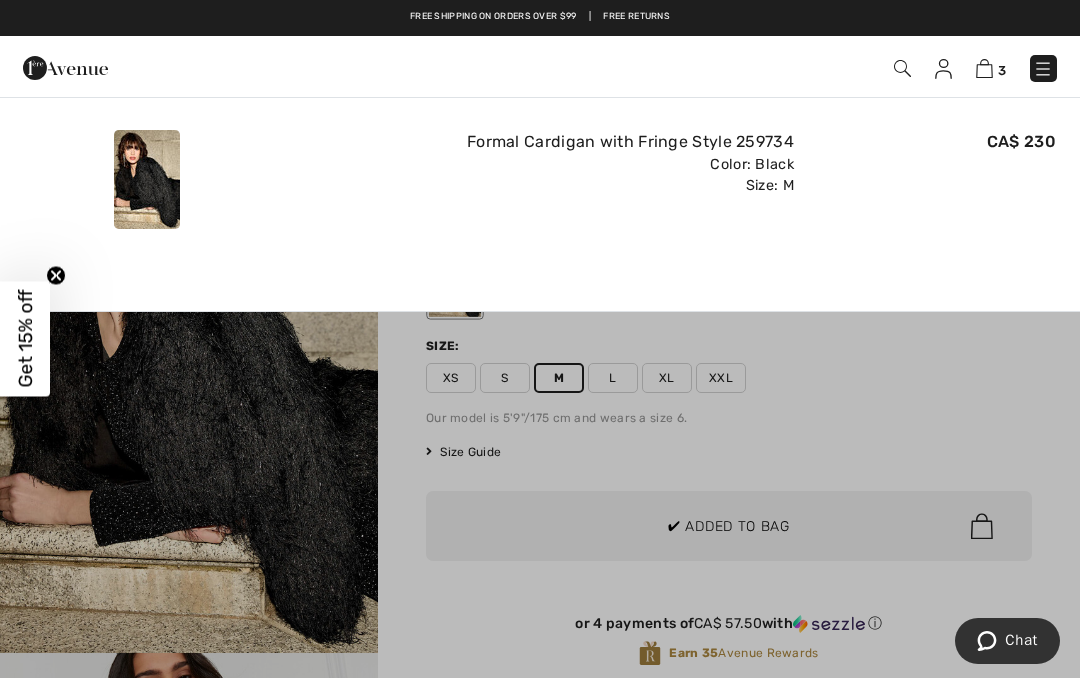 scroll, scrollTop: 0, scrollLeft: 0, axis: both 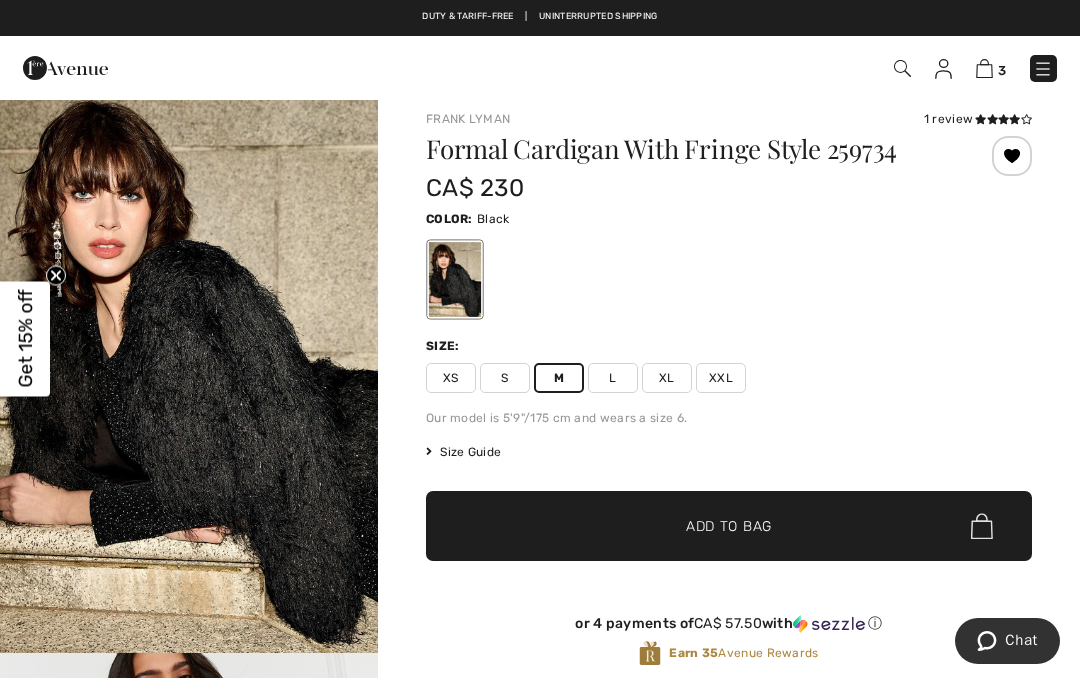 click at bounding box center (984, 68) 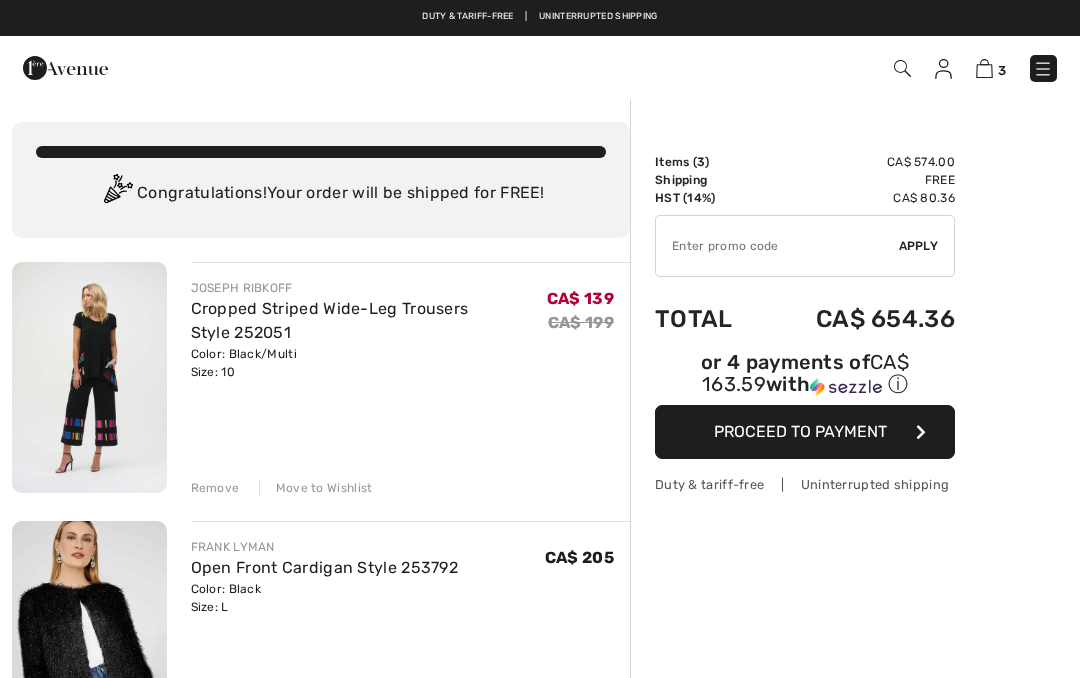 scroll, scrollTop: 0, scrollLeft: 0, axis: both 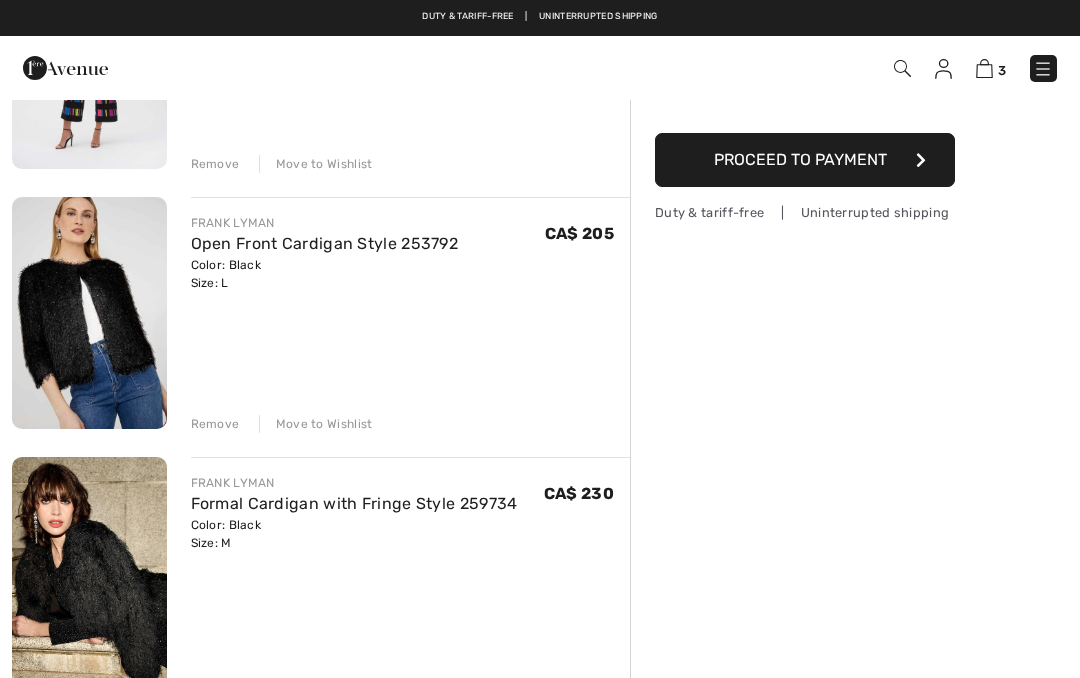 click on "Move to Wishlist" at bounding box center (316, 424) 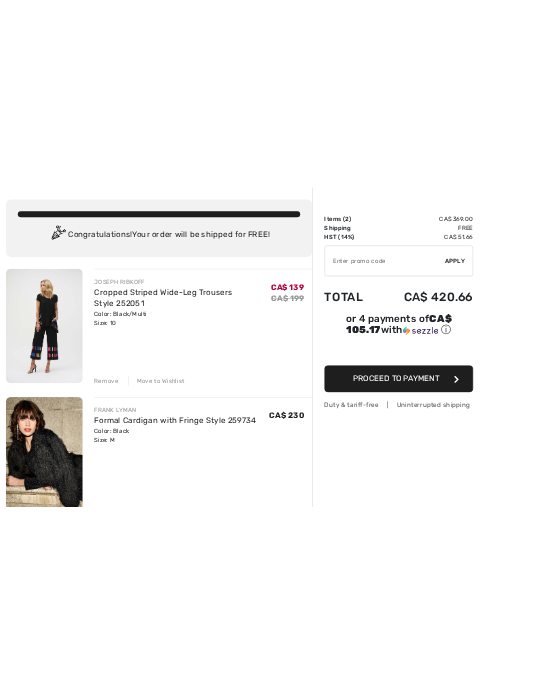 scroll, scrollTop: 0, scrollLeft: 0, axis: both 